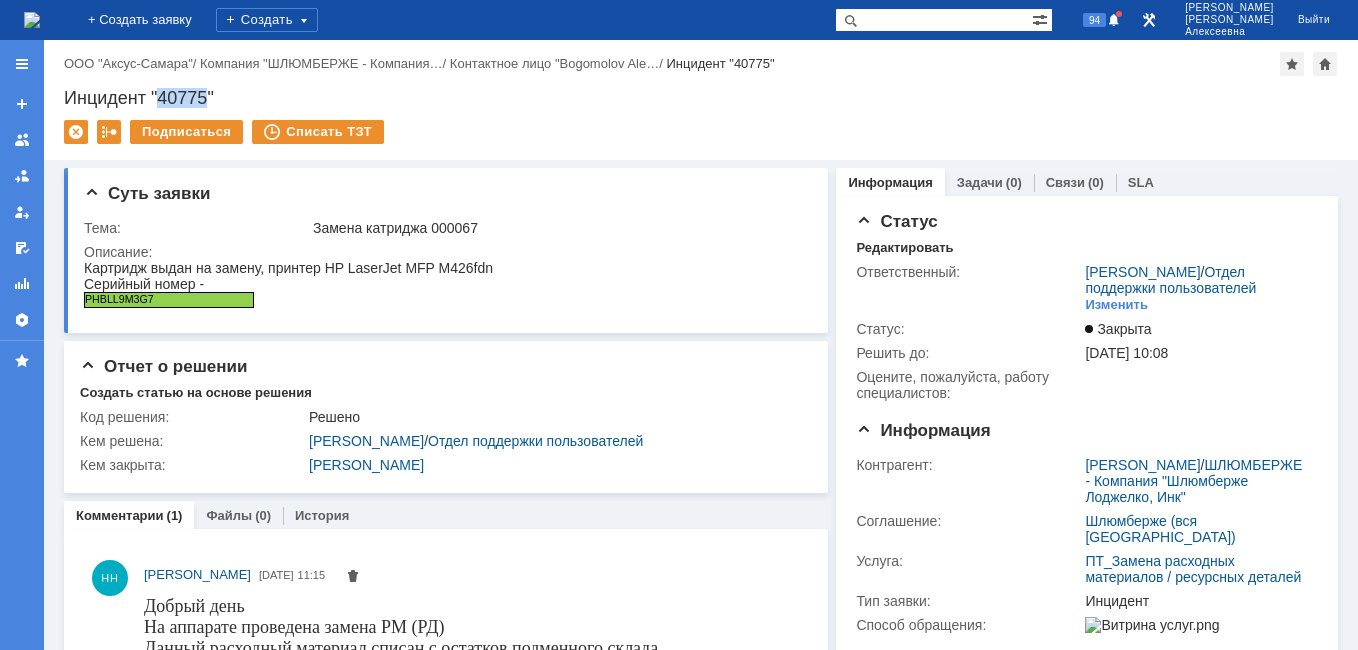 scroll, scrollTop: 0, scrollLeft: 0, axis: both 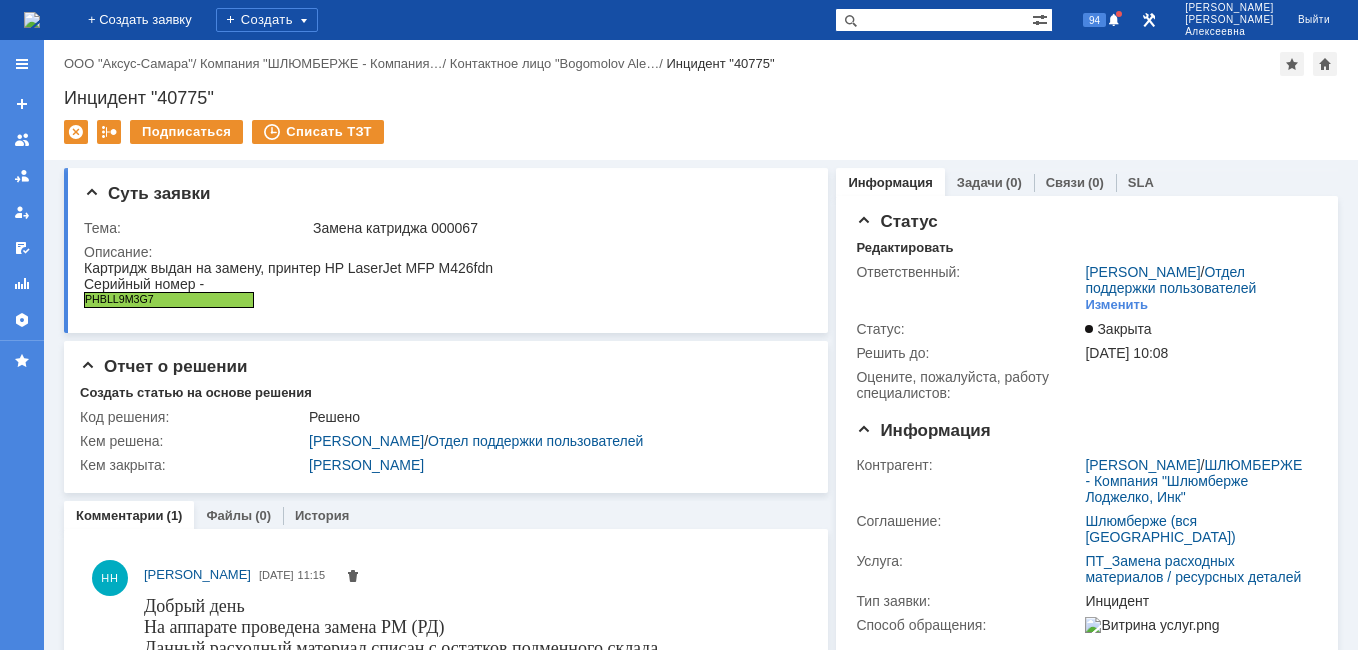 click at bounding box center [933, 20] 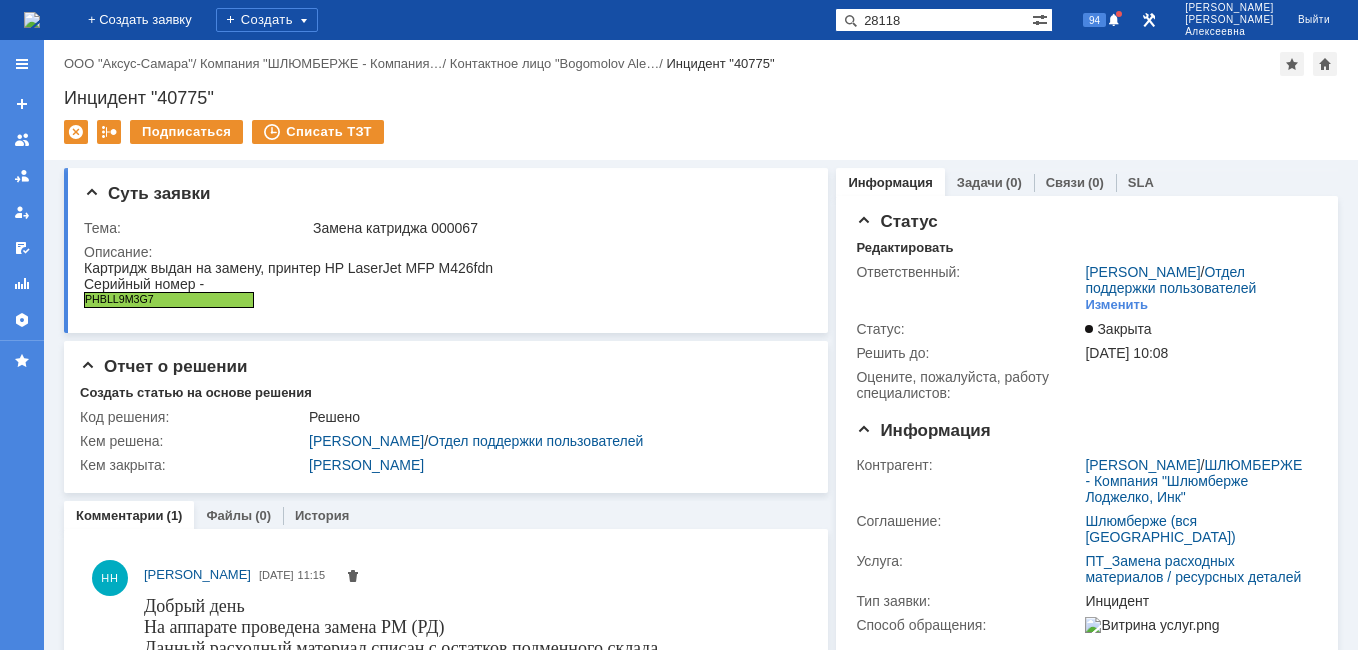 type on "28118" 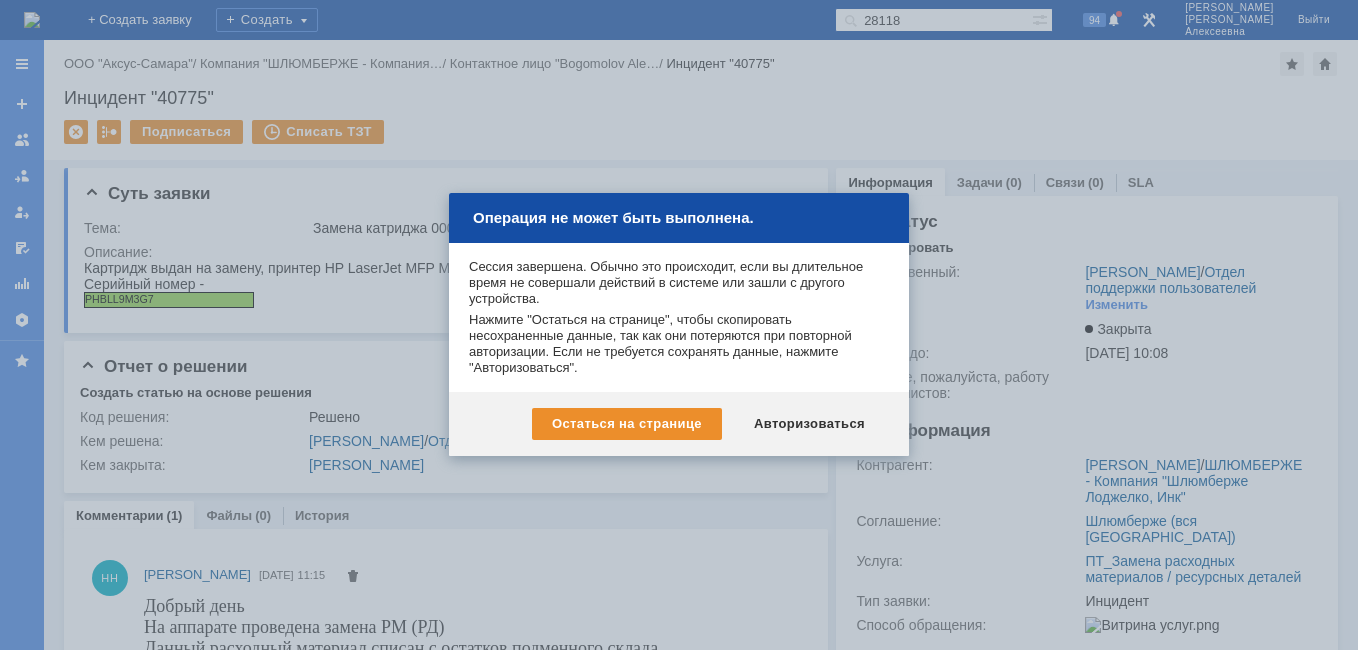 click on "Авторизоваться" at bounding box center (809, 424) 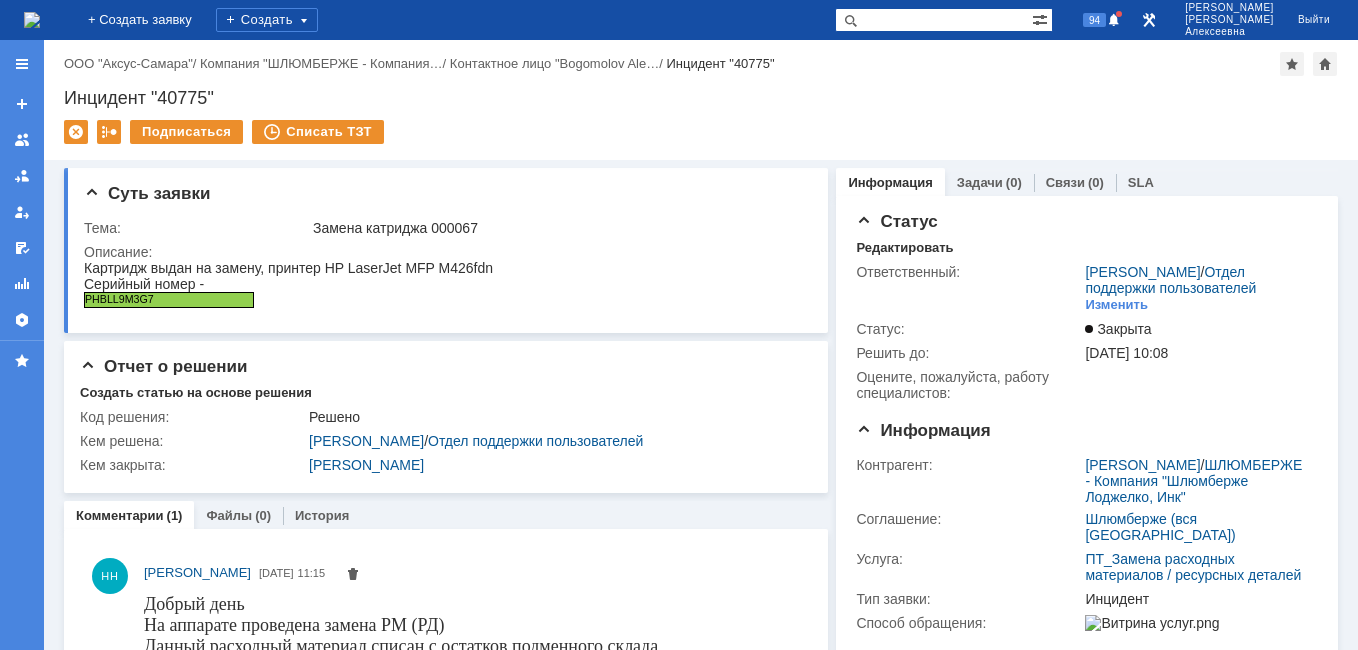 scroll, scrollTop: 0, scrollLeft: 0, axis: both 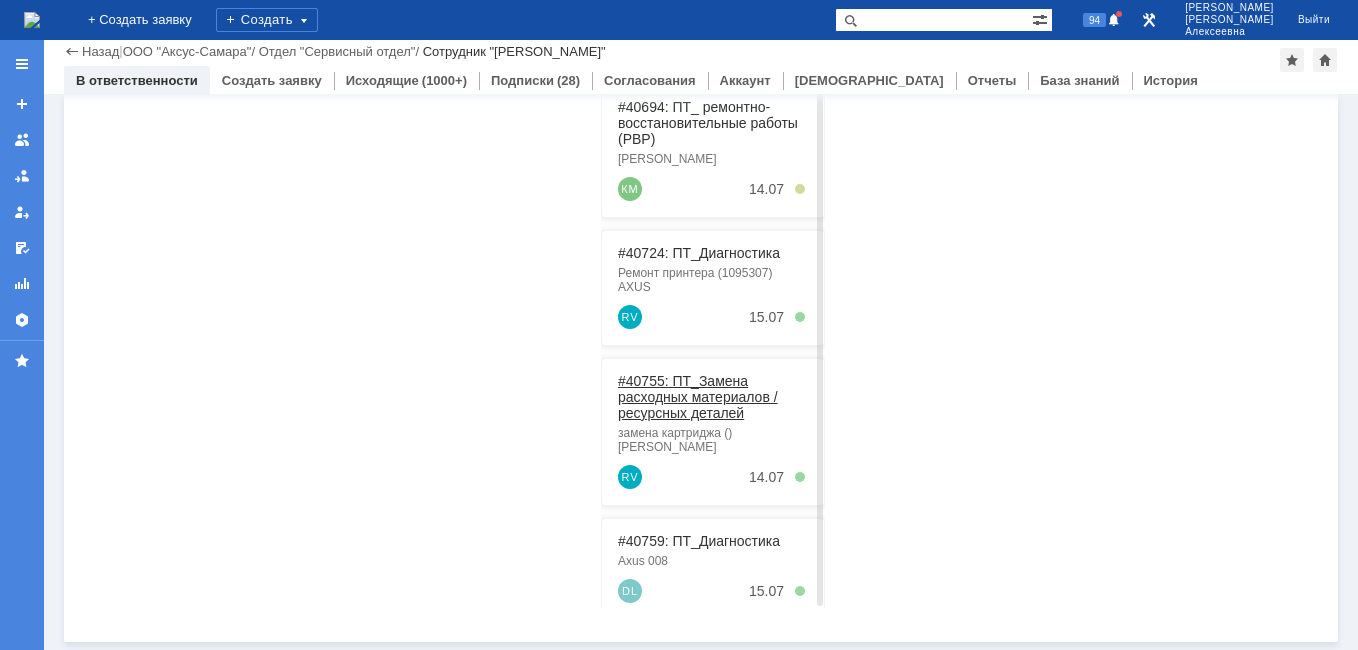 click on "#40755: ПТ_Замена расходных материалов / ресурсных деталей" at bounding box center [698, 397] 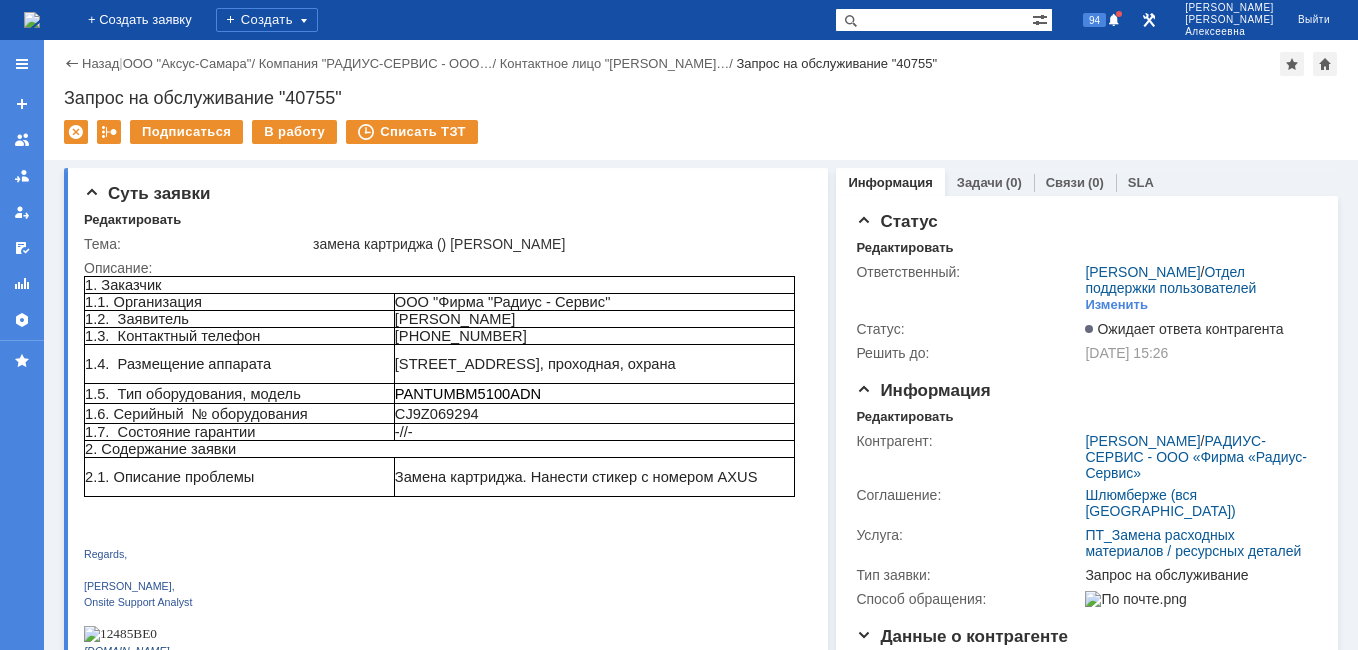 scroll, scrollTop: 0, scrollLeft: 0, axis: both 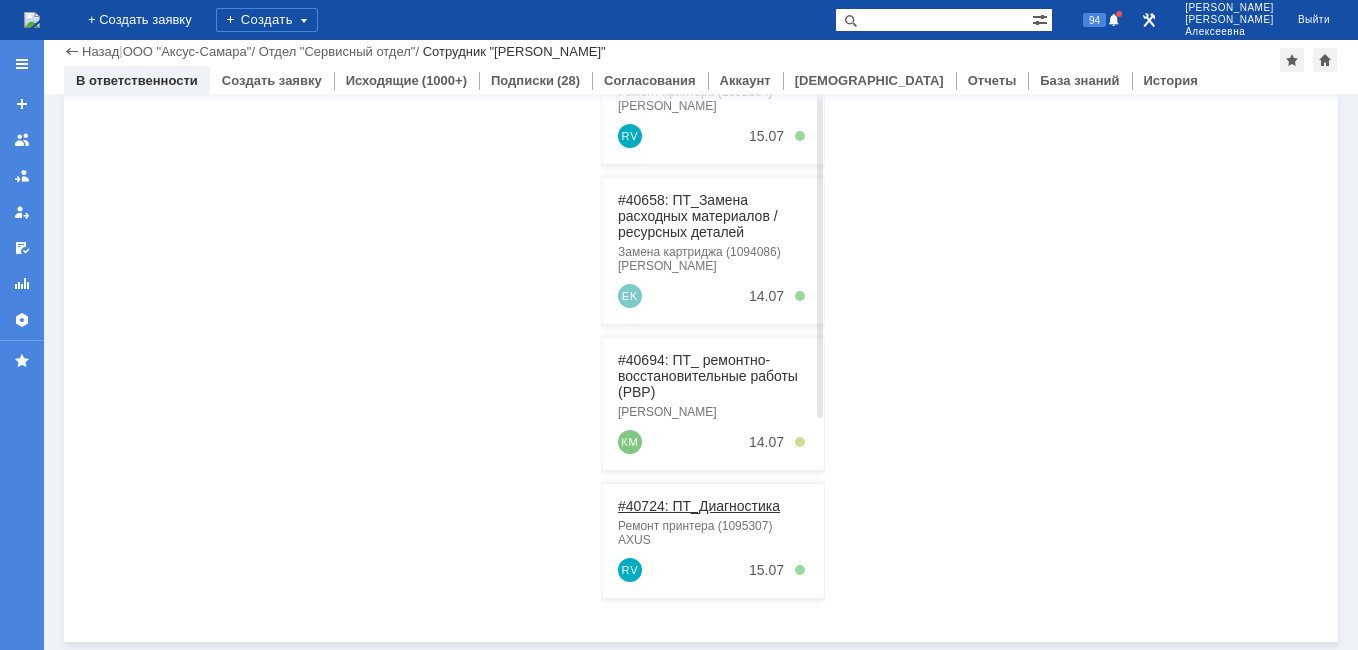 click on "#40724: ПТ_Диагностика" at bounding box center [699, 506] 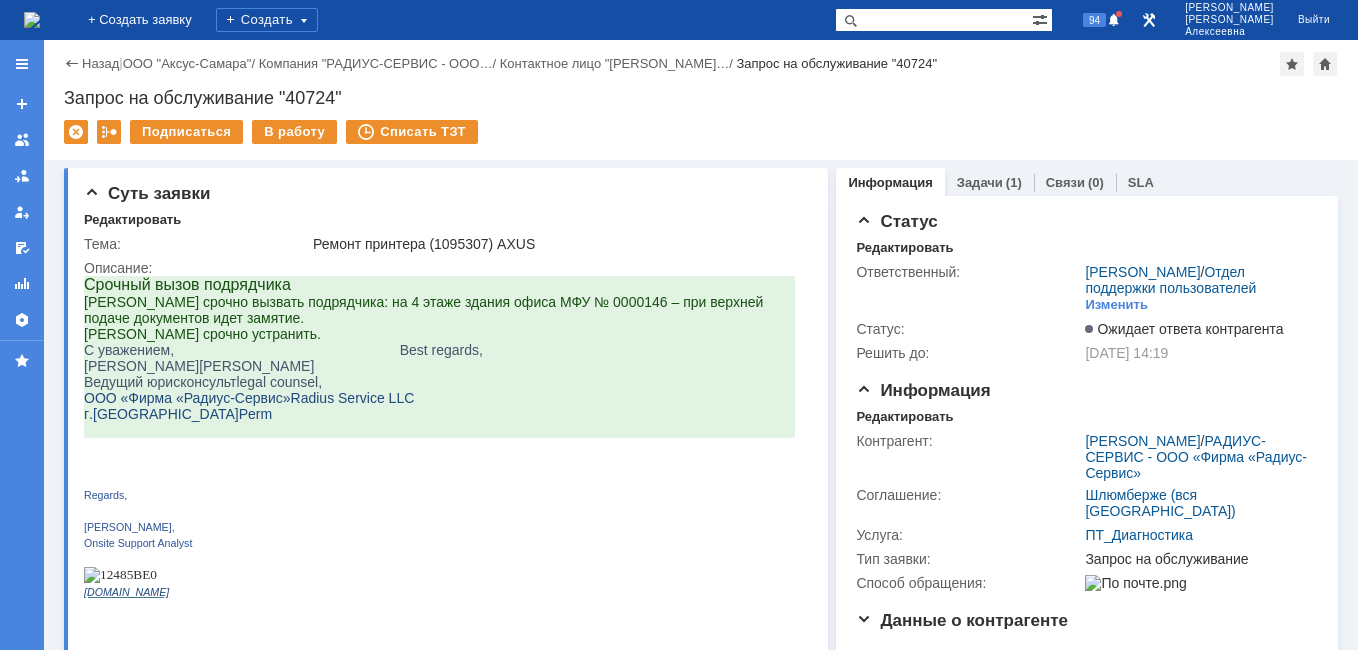 scroll, scrollTop: 0, scrollLeft: 0, axis: both 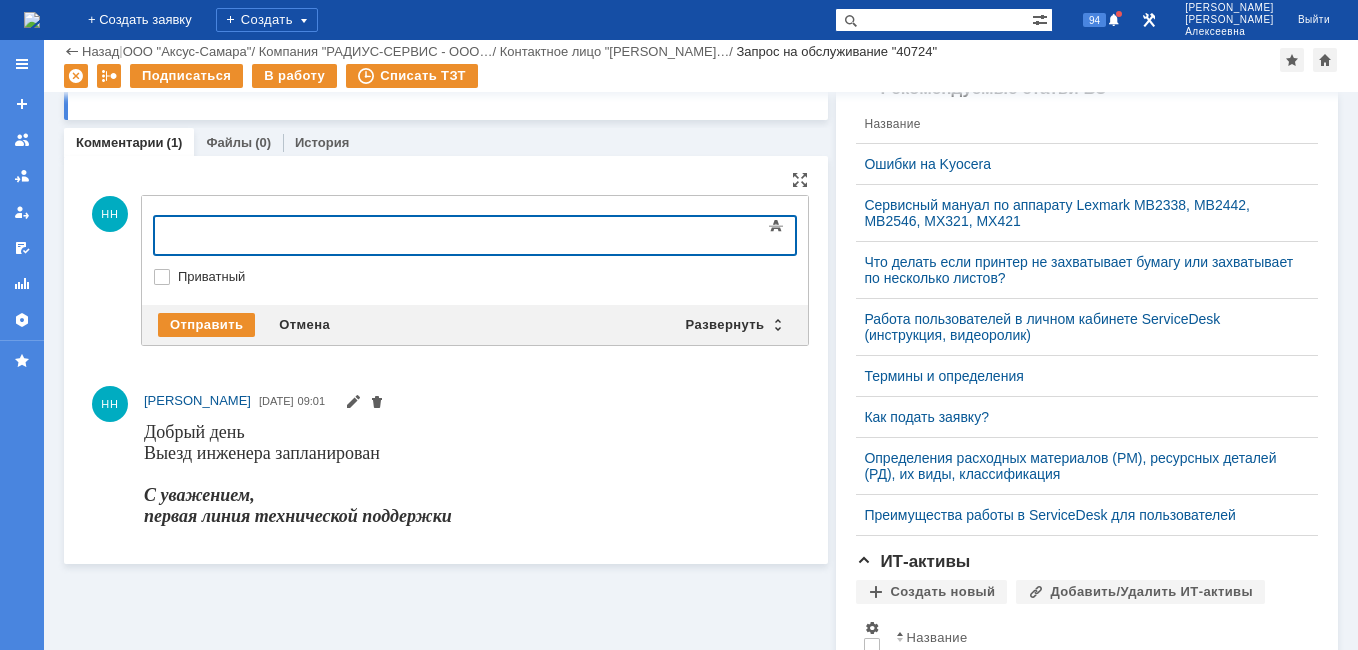 click on "Отправить Отмена Развернуть Свернуть" at bounding box center [475, 325] 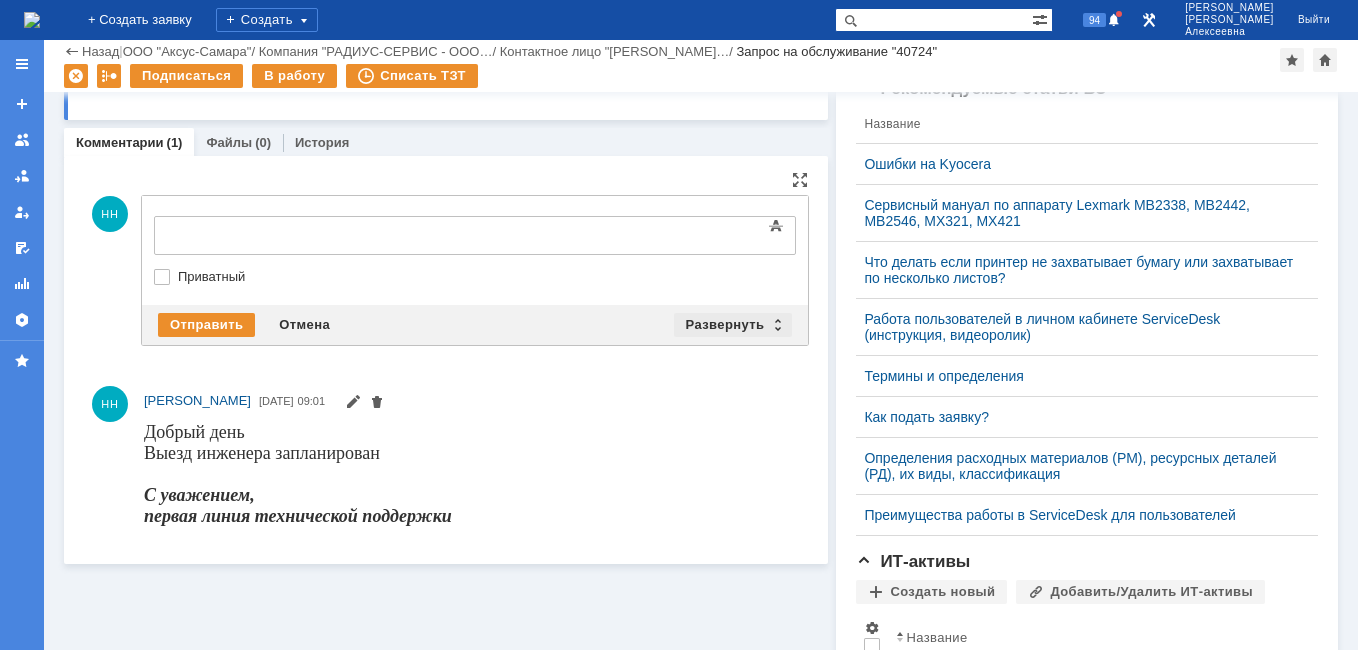 click on "Развернуть" at bounding box center [733, 325] 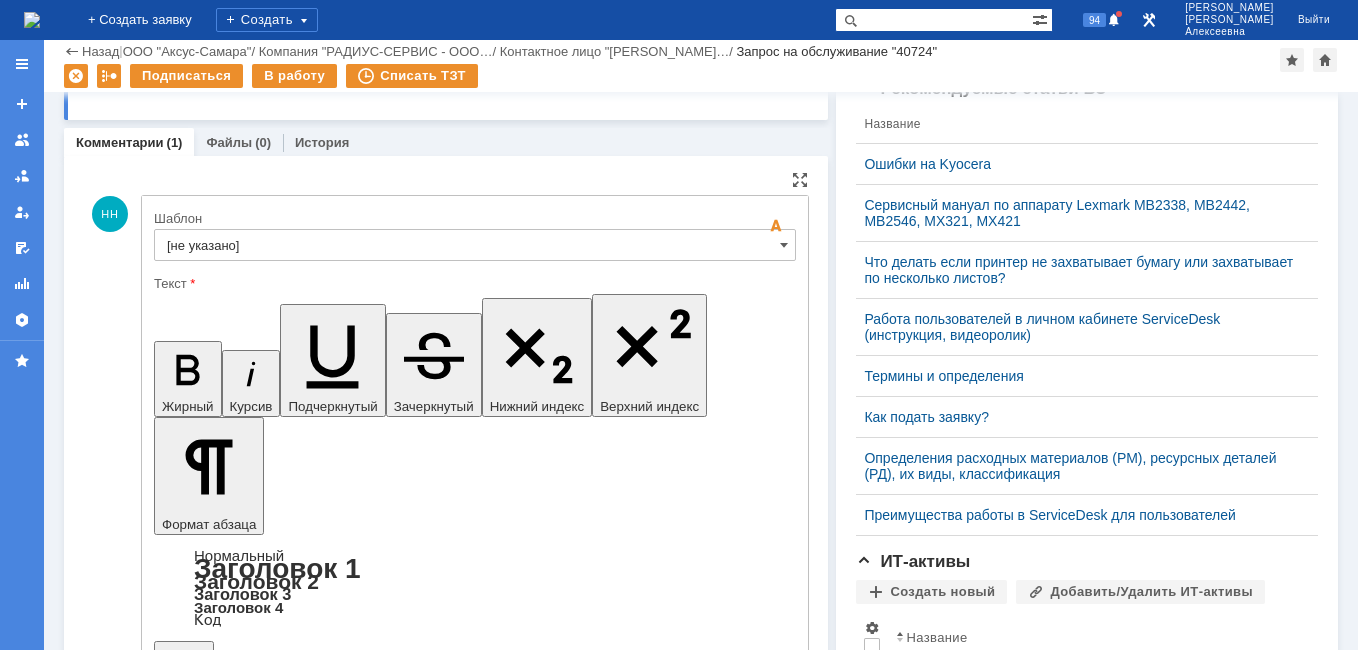 scroll, scrollTop: 0, scrollLeft: 0, axis: both 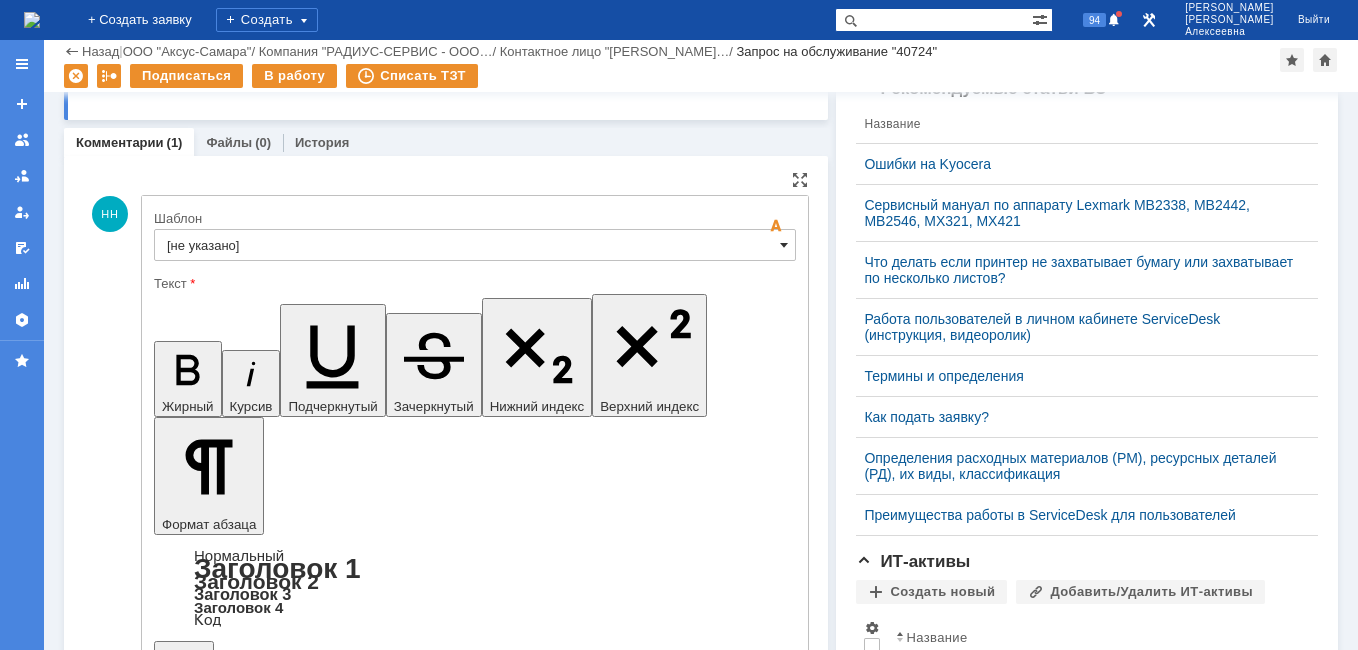 click at bounding box center [784, 245] 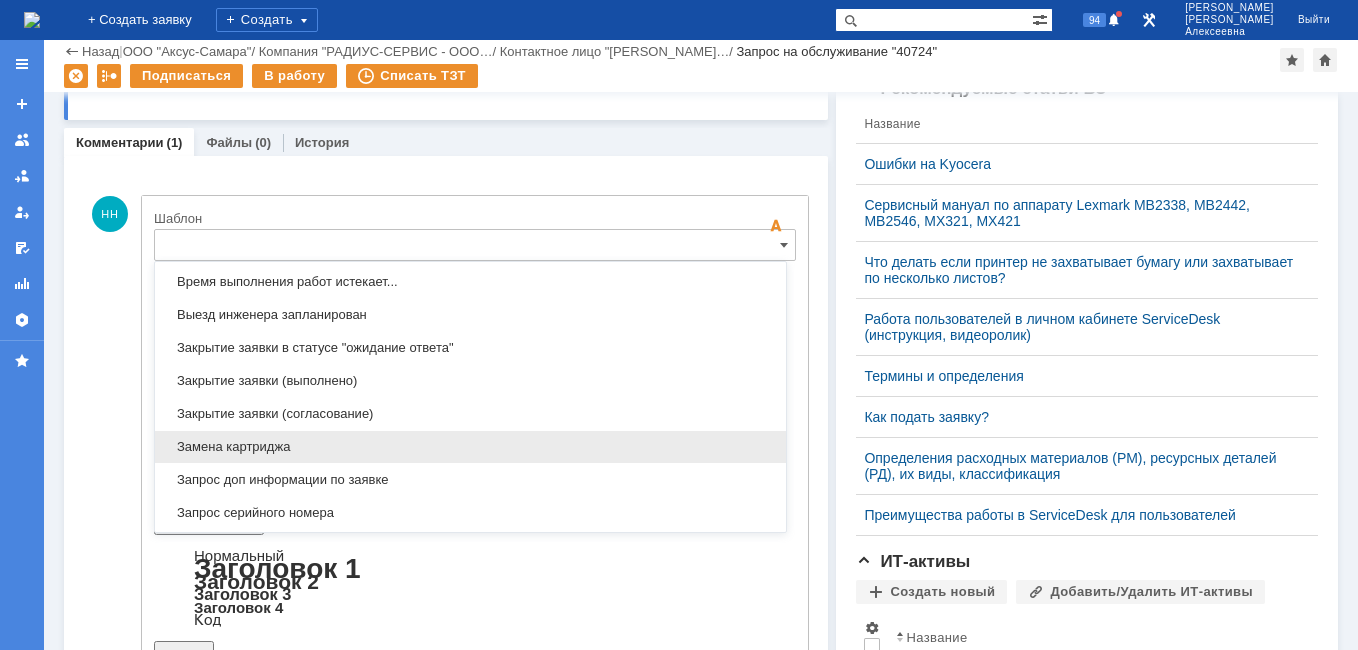 scroll, scrollTop: 887, scrollLeft: 0, axis: vertical 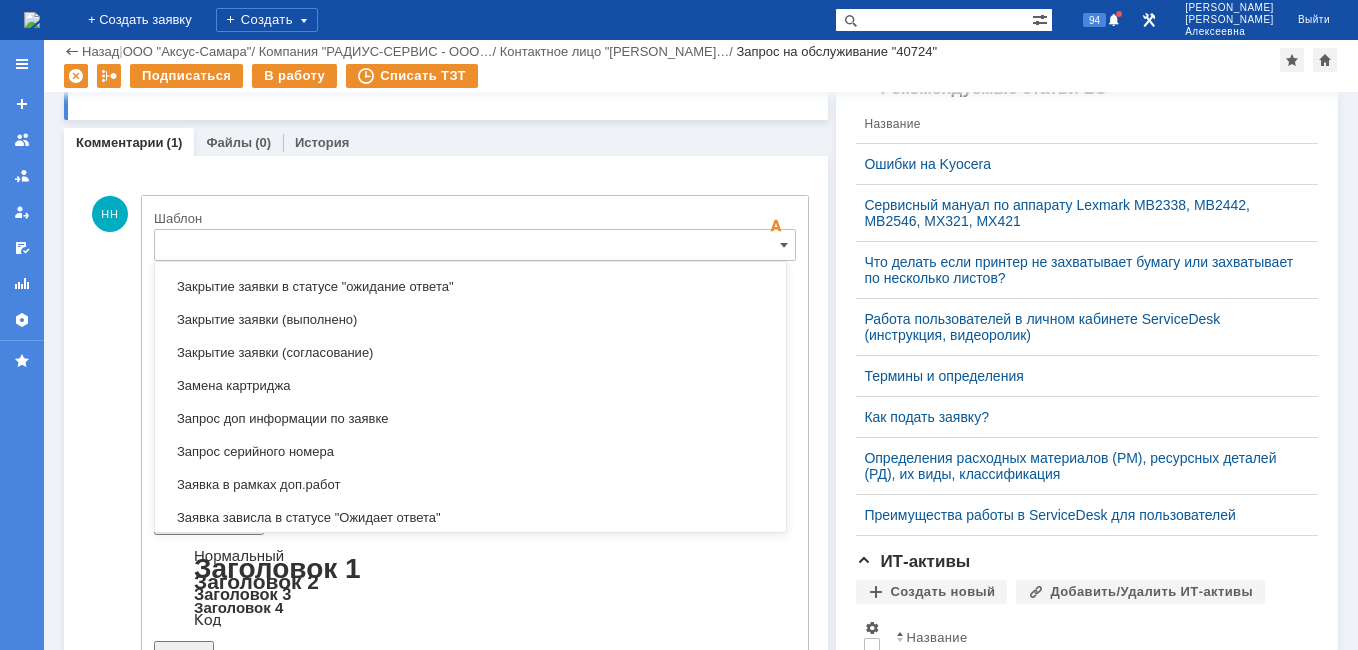 click on "Комментарии (1) Файлы (0) История" at bounding box center [446, 142] 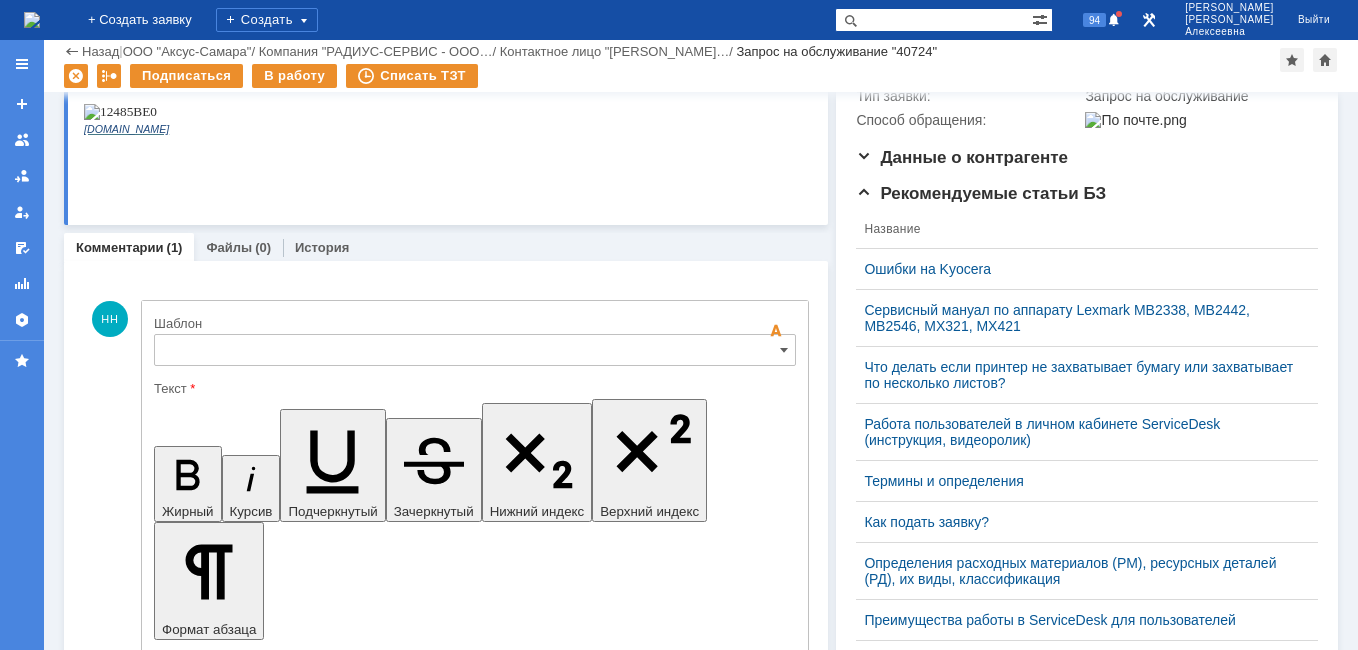 type on "[не указано]" 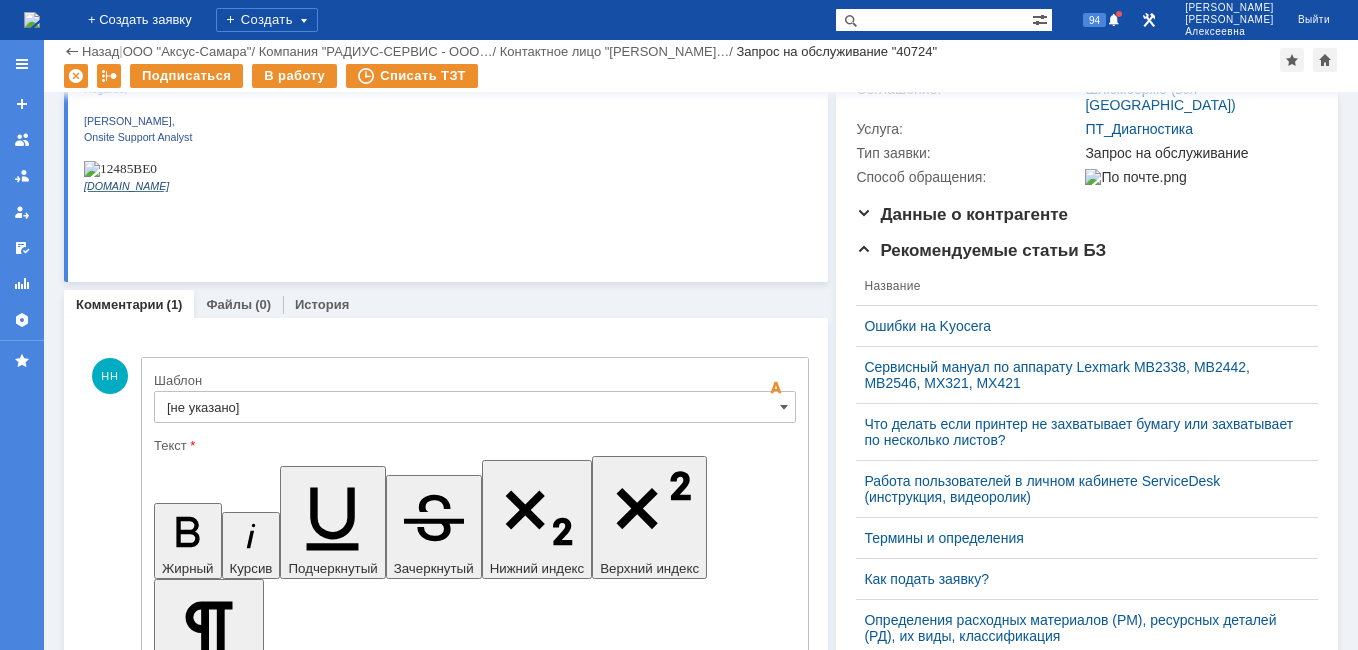 scroll, scrollTop: 500, scrollLeft: 0, axis: vertical 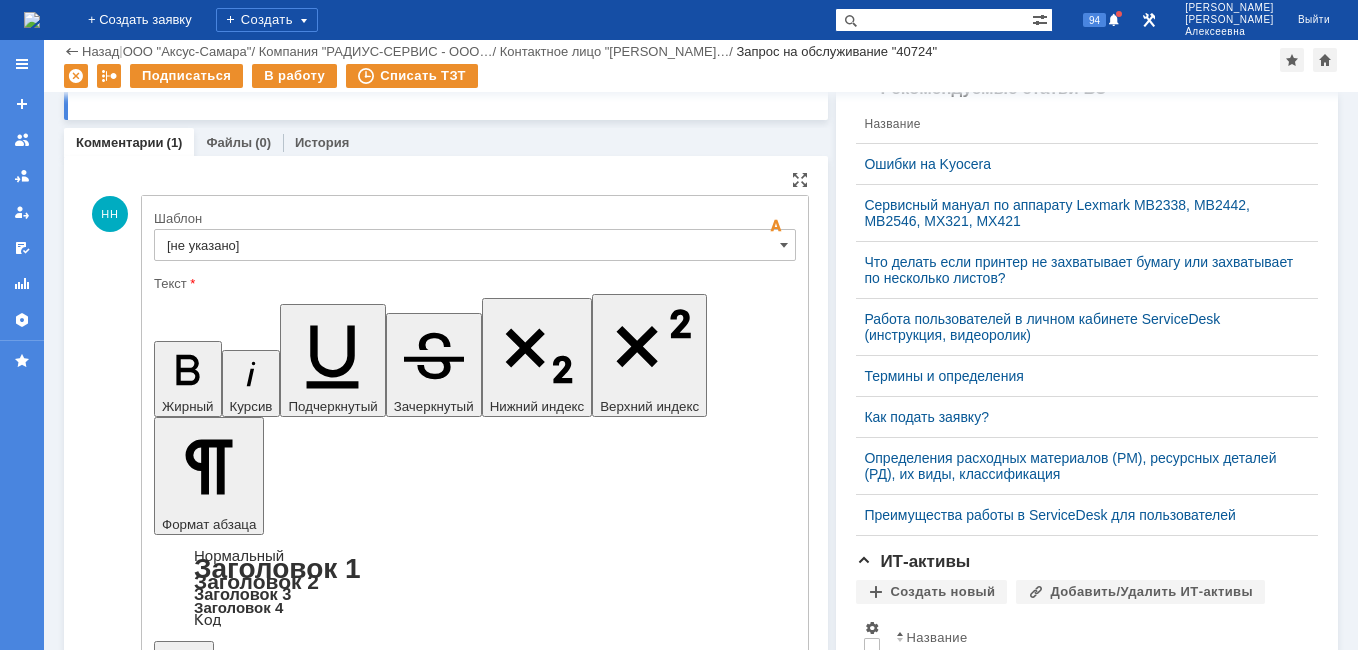 click on "[не указано]" at bounding box center [475, 245] 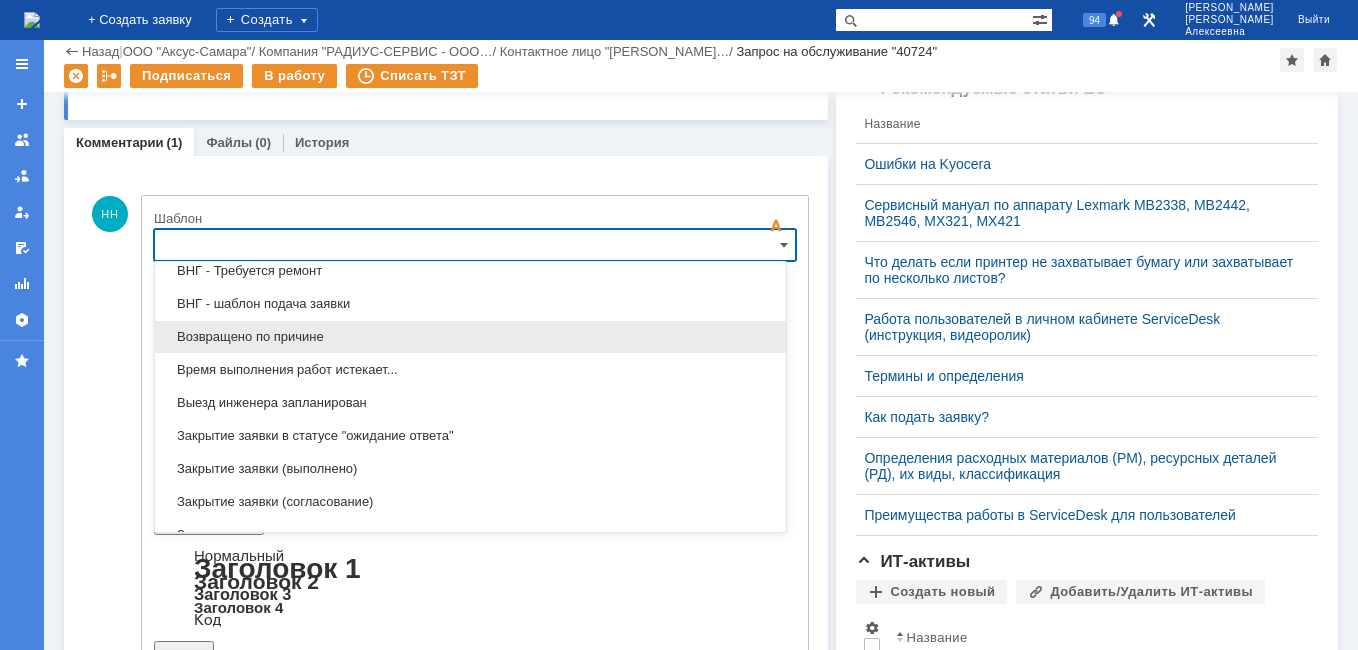 scroll, scrollTop: 900, scrollLeft: 0, axis: vertical 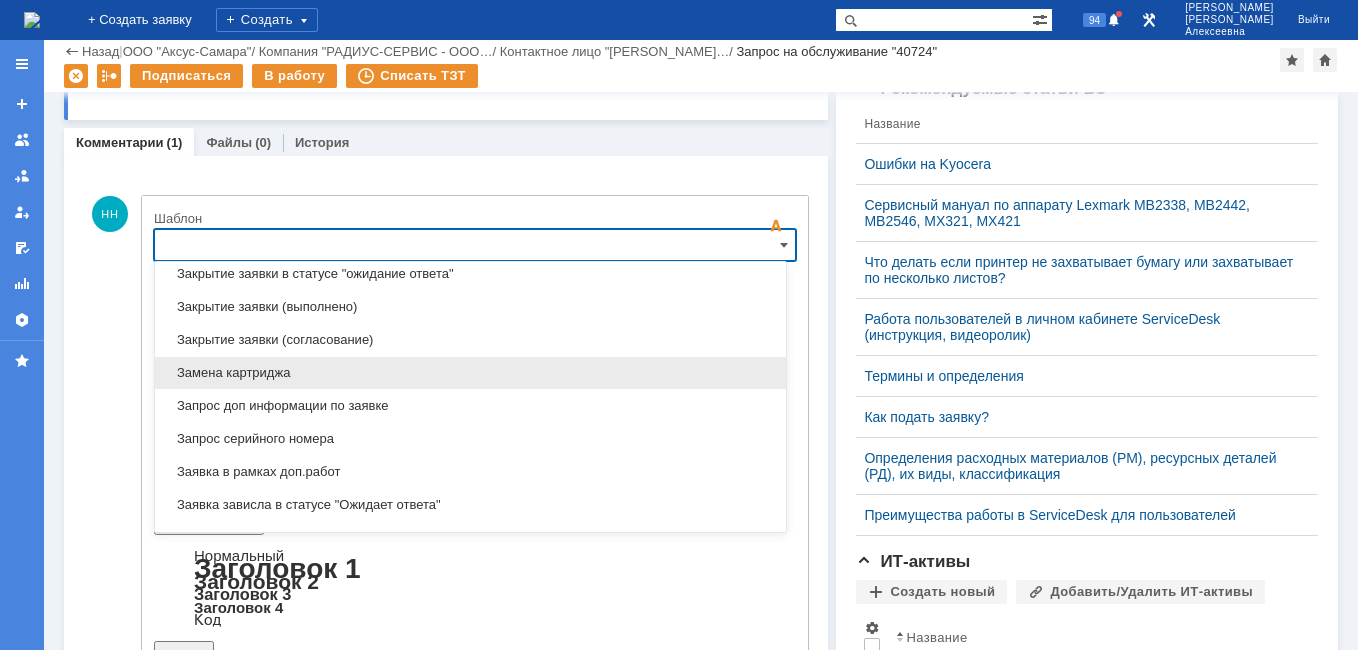 click on "Замена картриджа" at bounding box center (470, 373) 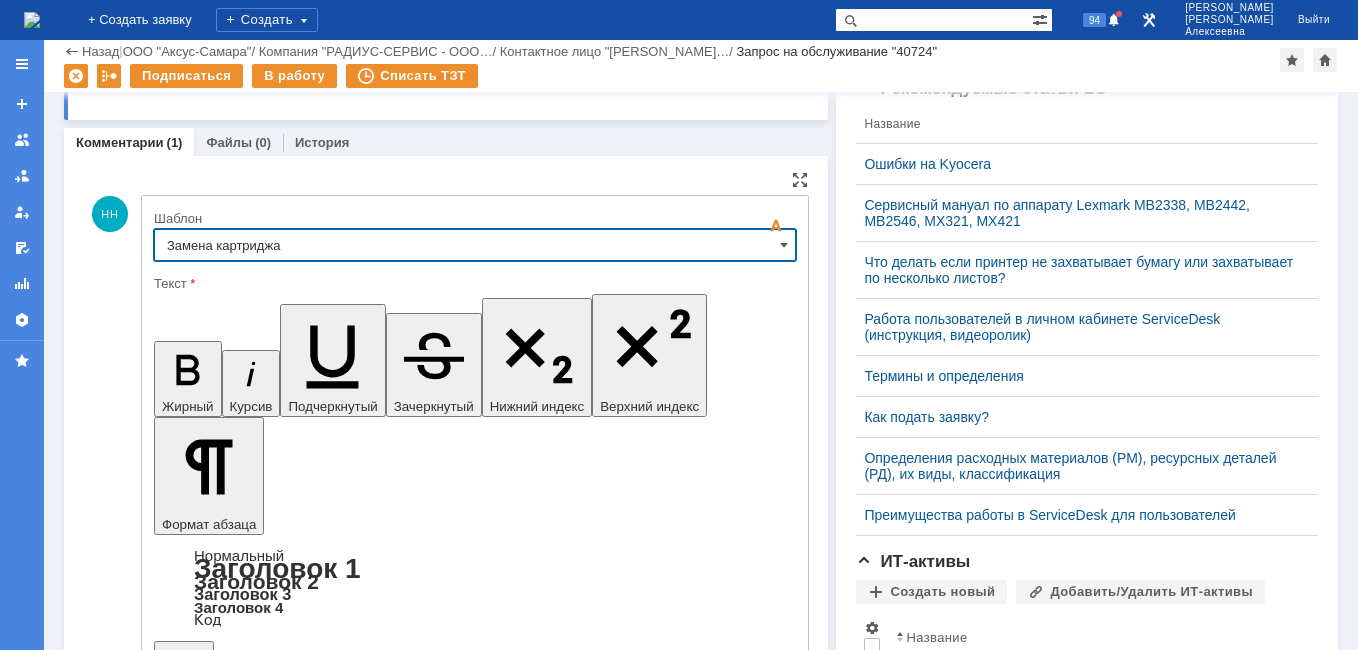 type on "Замена картриджа" 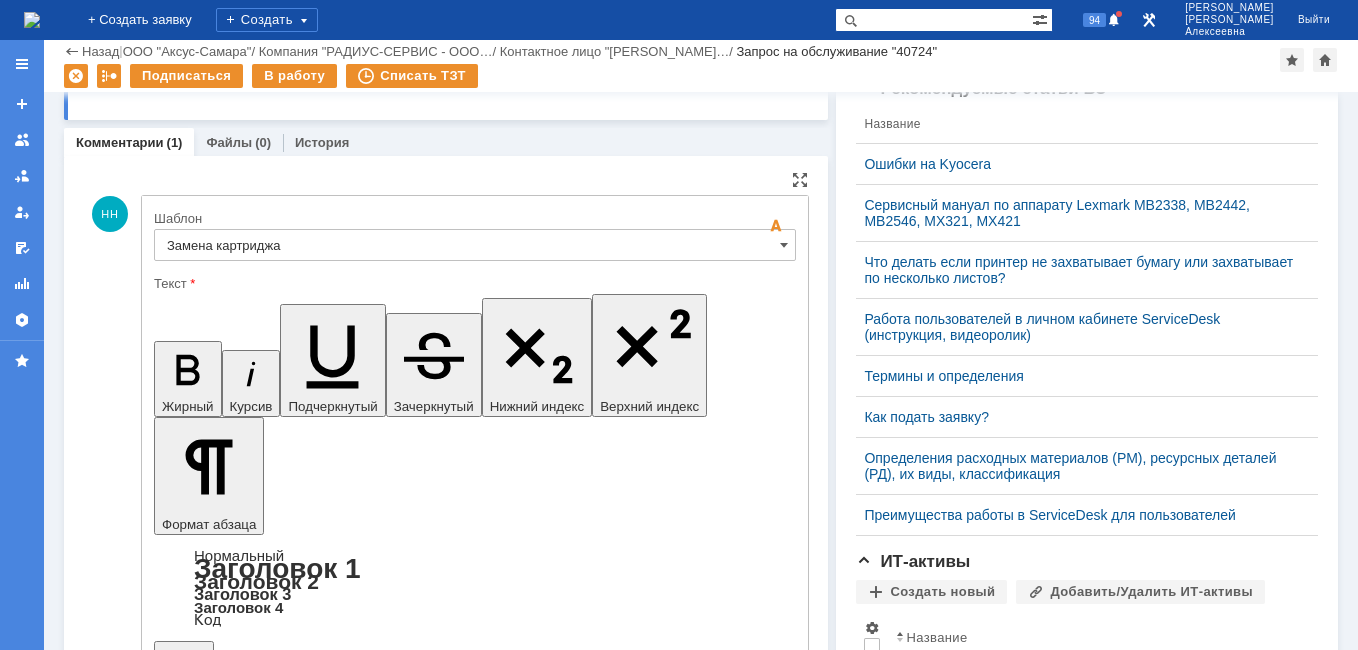 drag, startPoint x: 634, startPoint y: 4922, endPoint x: 358, endPoint y: 4889, distance: 277.96582 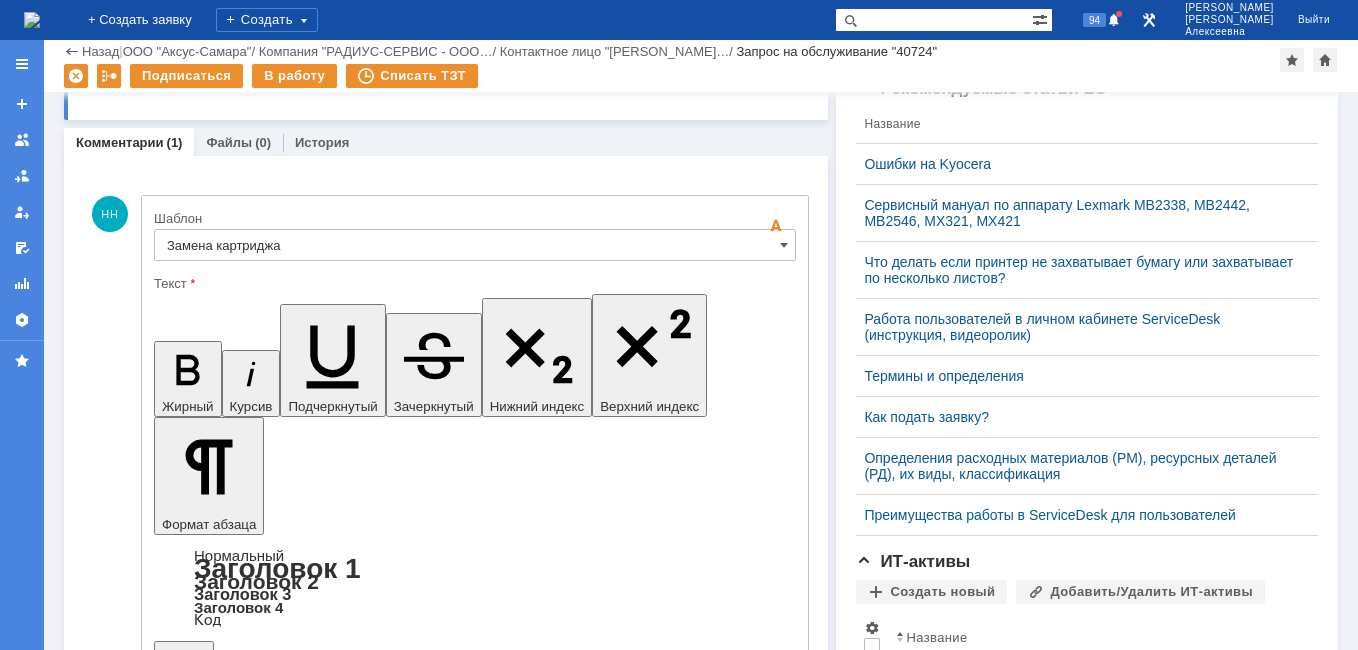 scroll, scrollTop: 1586, scrollLeft: 7, axis: both 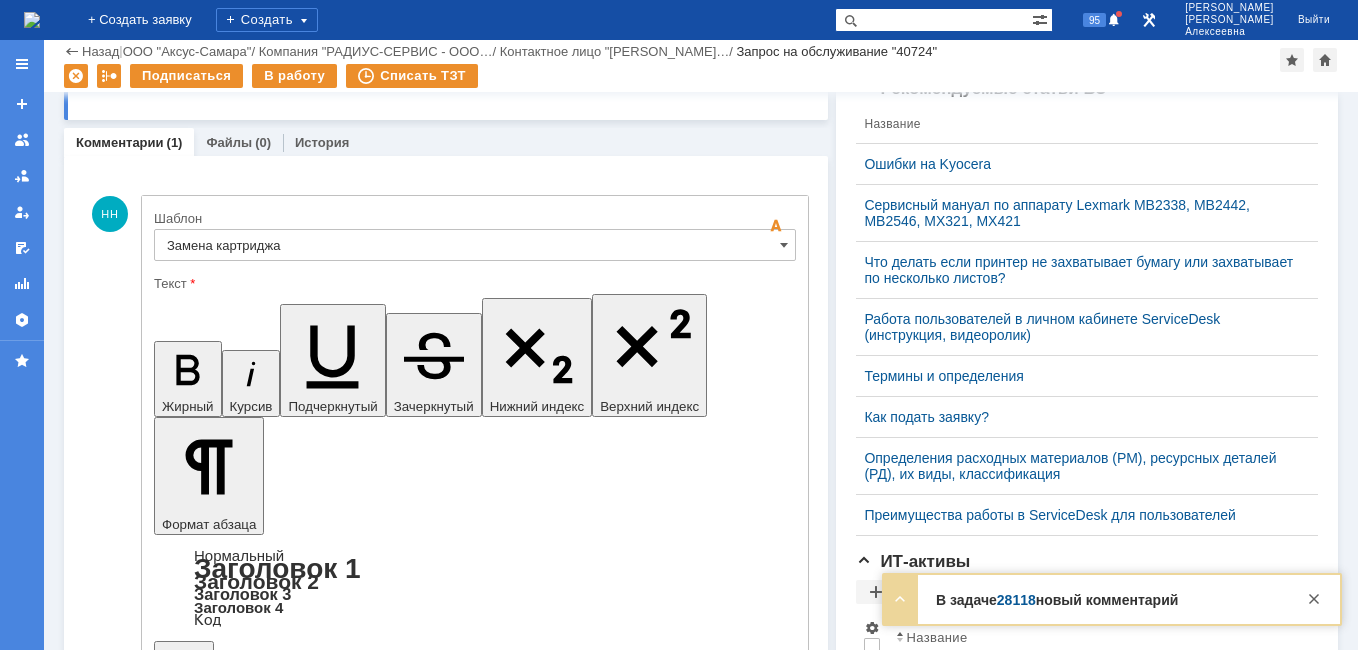 click on "На аппарате проведена диагностика. Потребовались дополнительные детали для ремонта.  Эти детали есть на складе, в понедельник тогда поедем в рамках этой же заявки устанавливать их" at bounding box center (315, 4942) 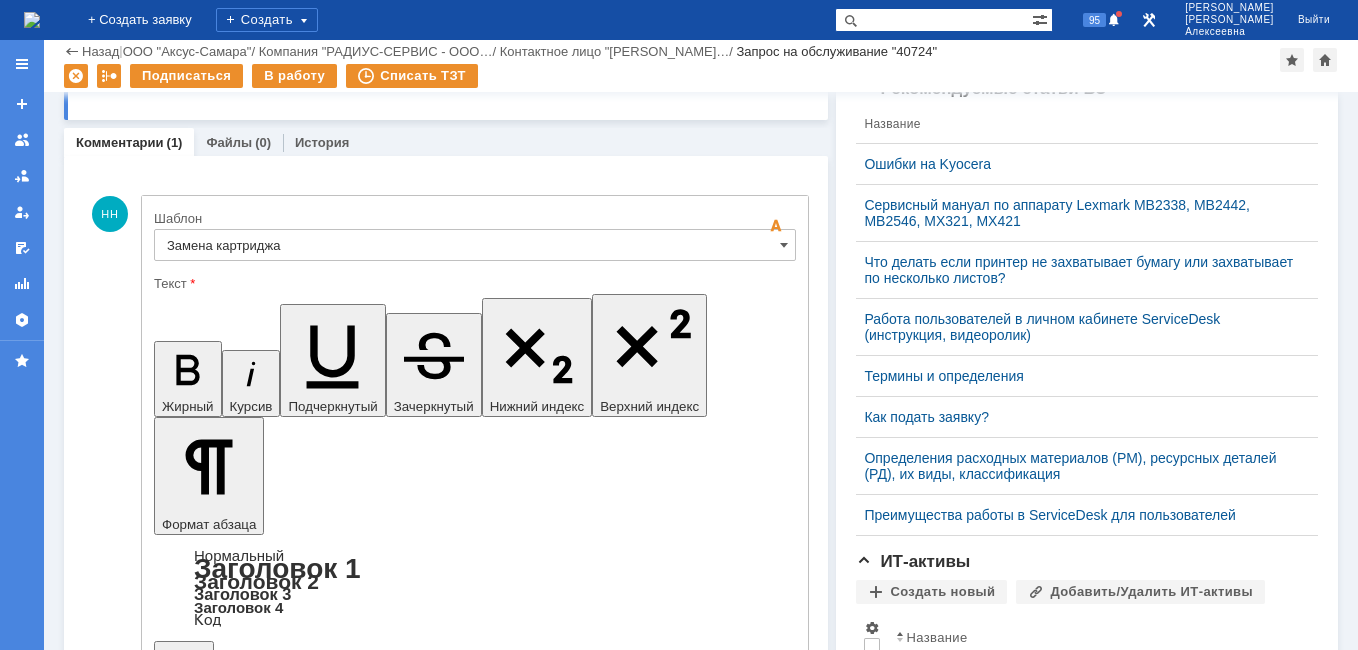 click on "На аппарате проведена диагностика. Потребовались дополнительные детали для ремонта.  Эти детали есть на складе подрядчика , в понедельник тогда поедем в рамках этой же заявки устанавливать их" at bounding box center [315, 4942] 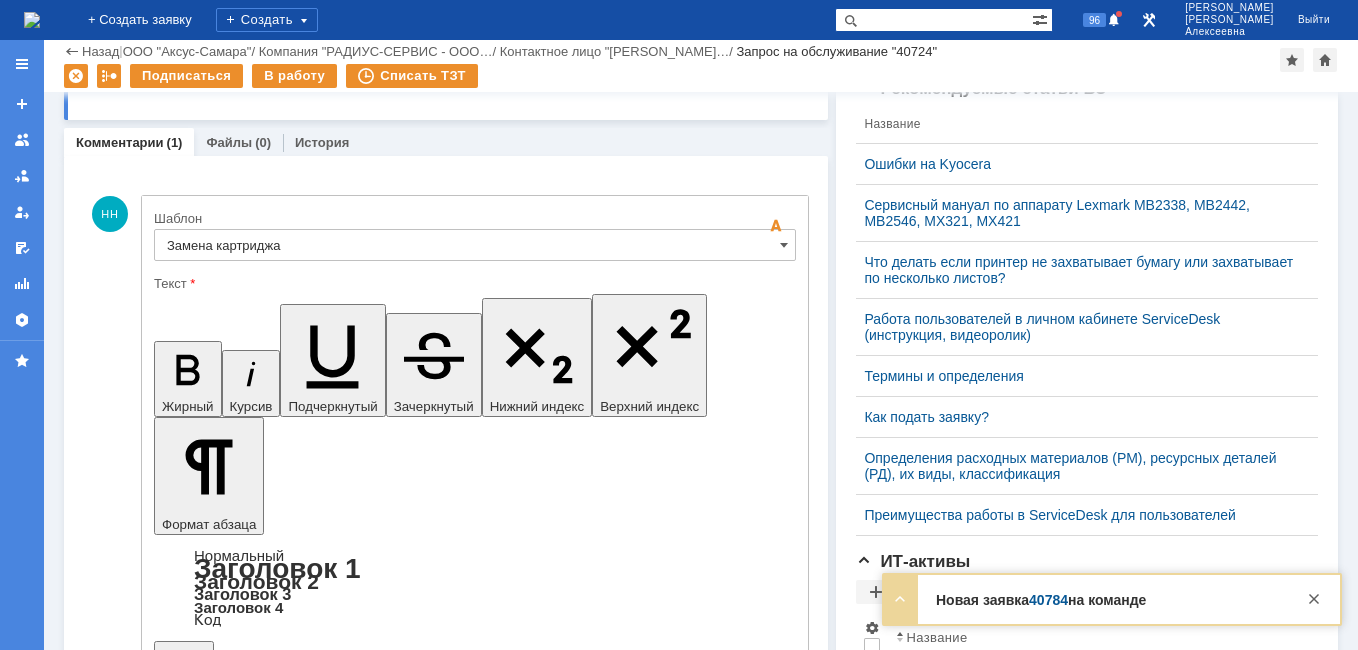 scroll, scrollTop: 1544, scrollLeft: 7, axis: both 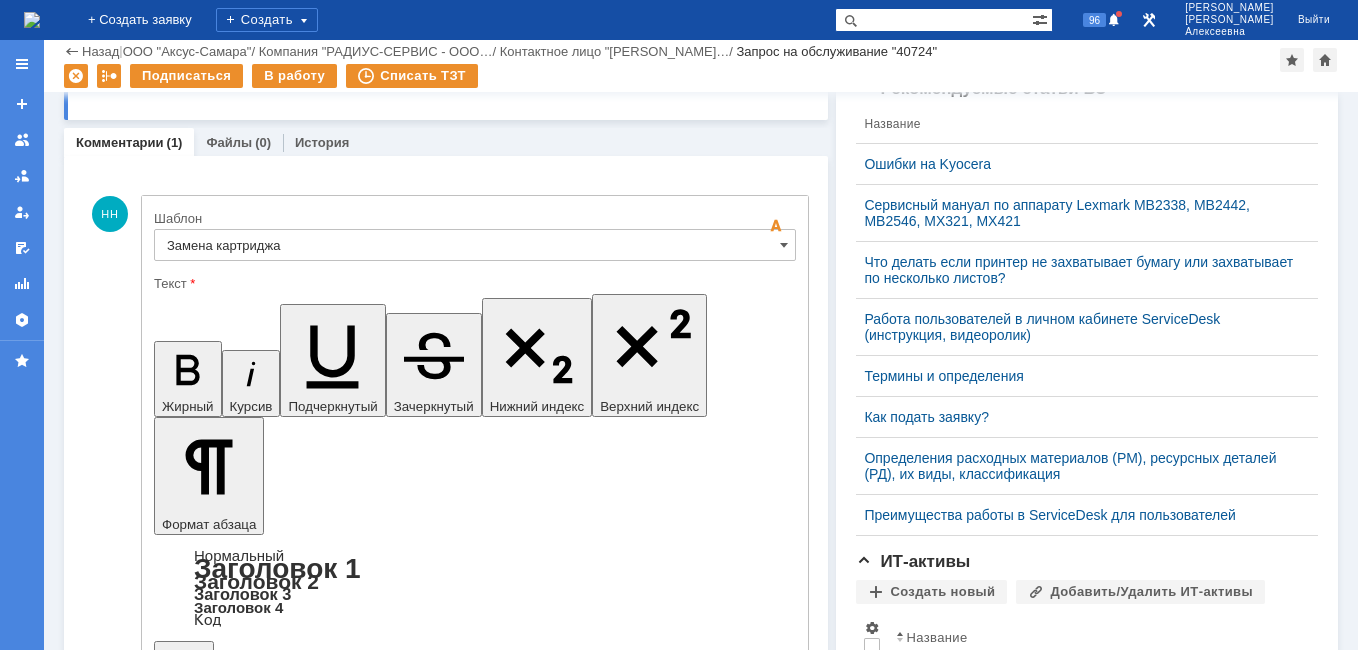 drag, startPoint x: 339, startPoint y: 4968, endPoint x: 380, endPoint y: 4926, distance: 58.694122 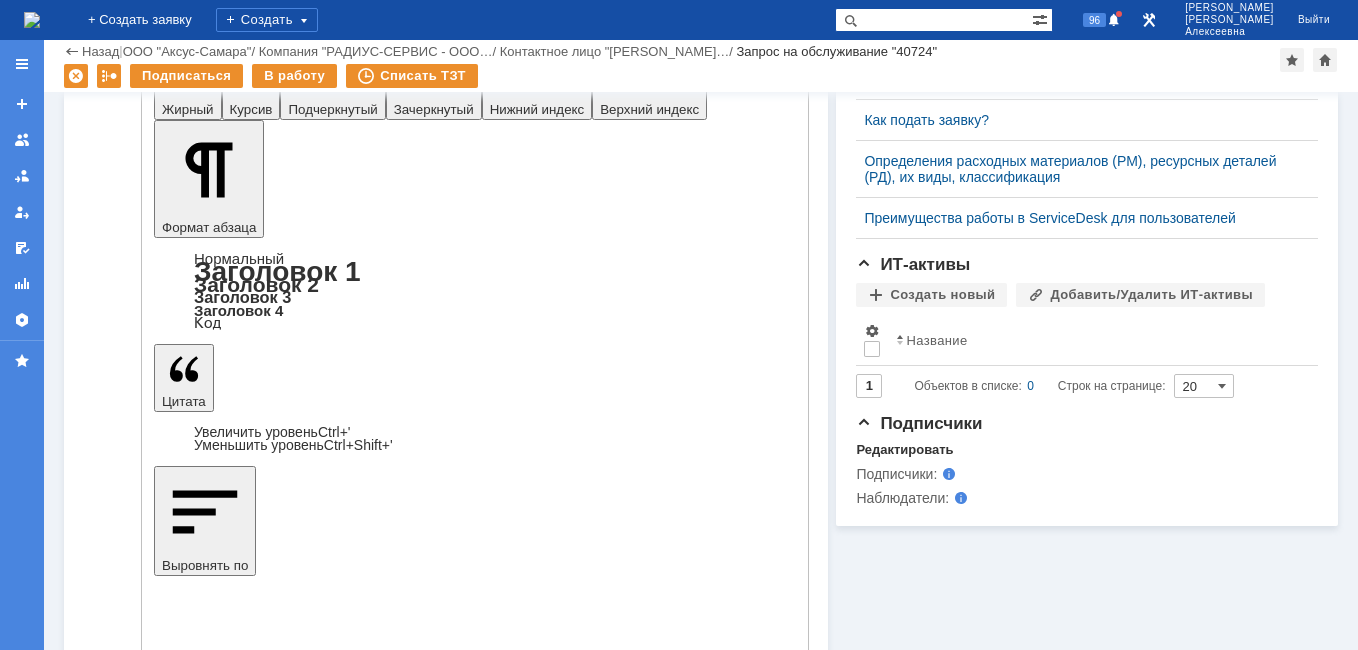 scroll, scrollTop: 800, scrollLeft: 0, axis: vertical 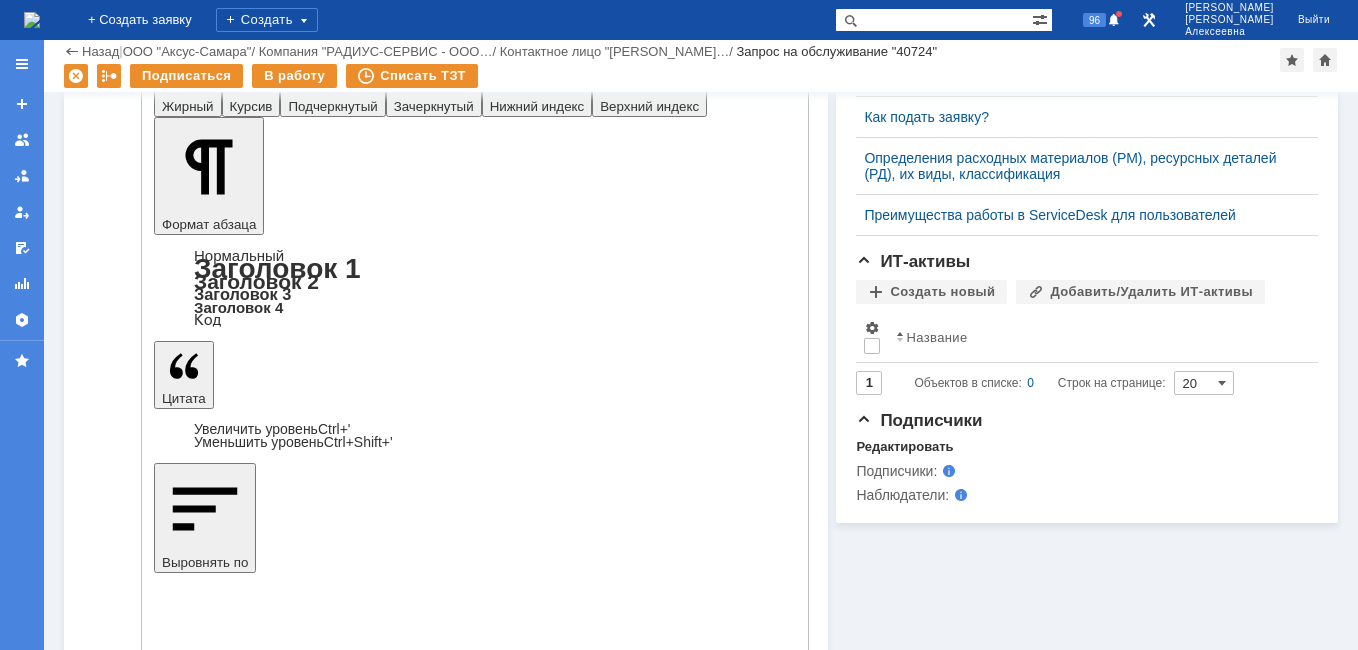 click on "Отправить" at bounding box center (206, 4912) 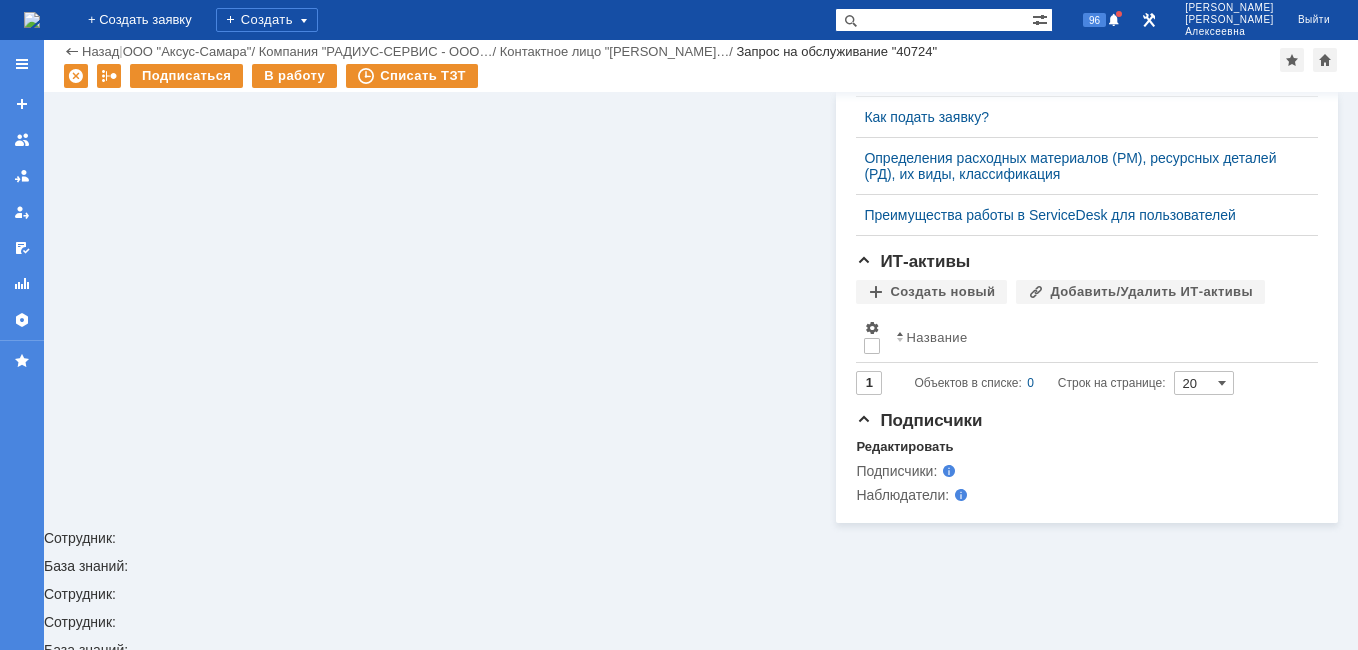 scroll, scrollTop: 678, scrollLeft: 0, axis: vertical 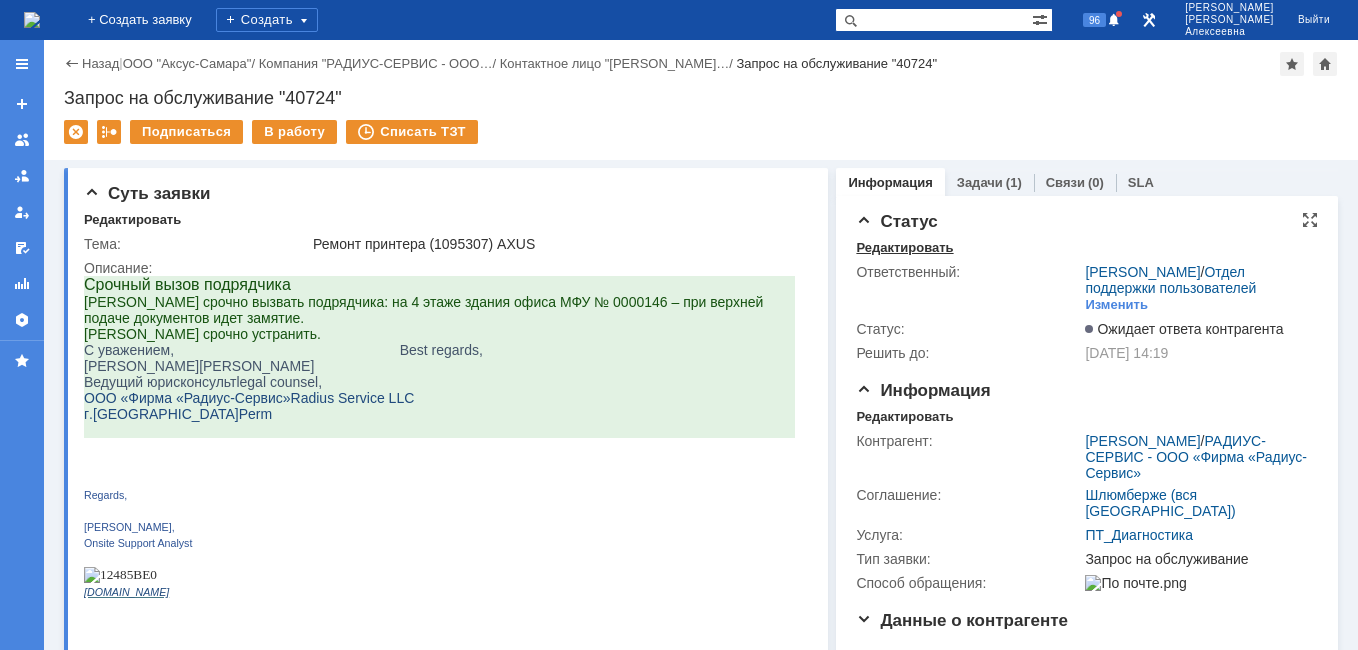 click on "Редактировать" at bounding box center (904, 248) 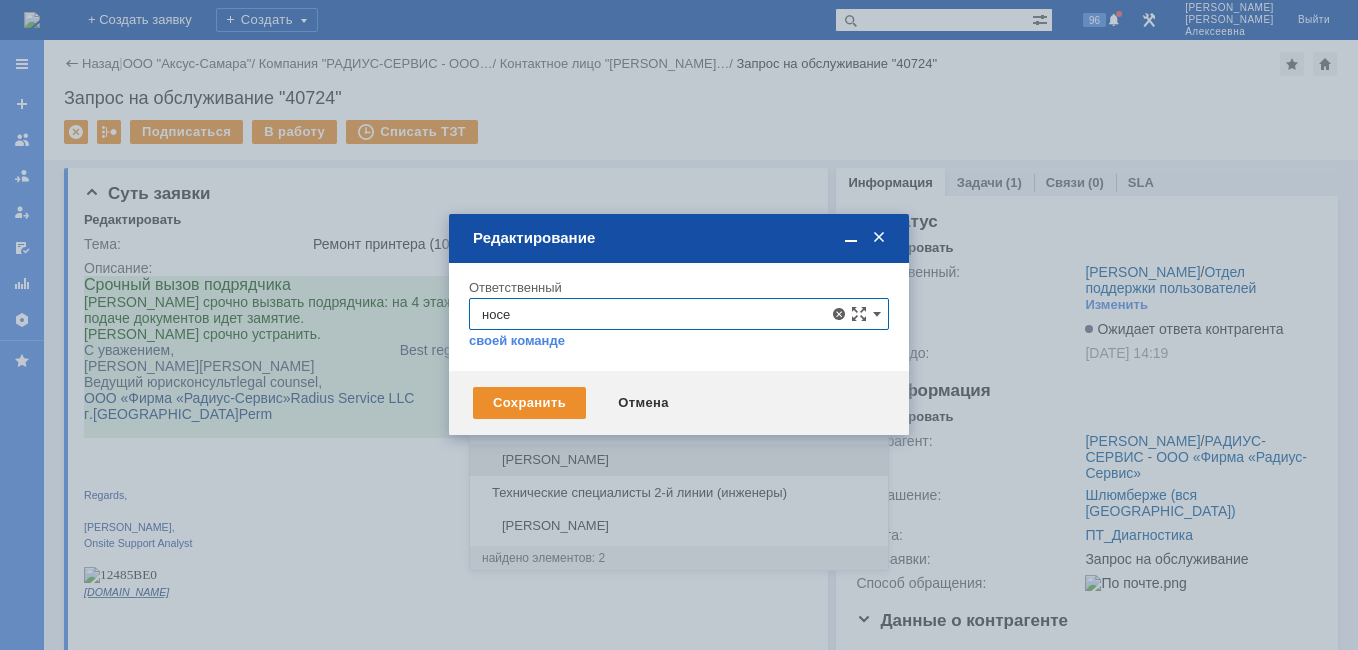 click on "Носенкова Елена Игорьевна" at bounding box center (679, 460) 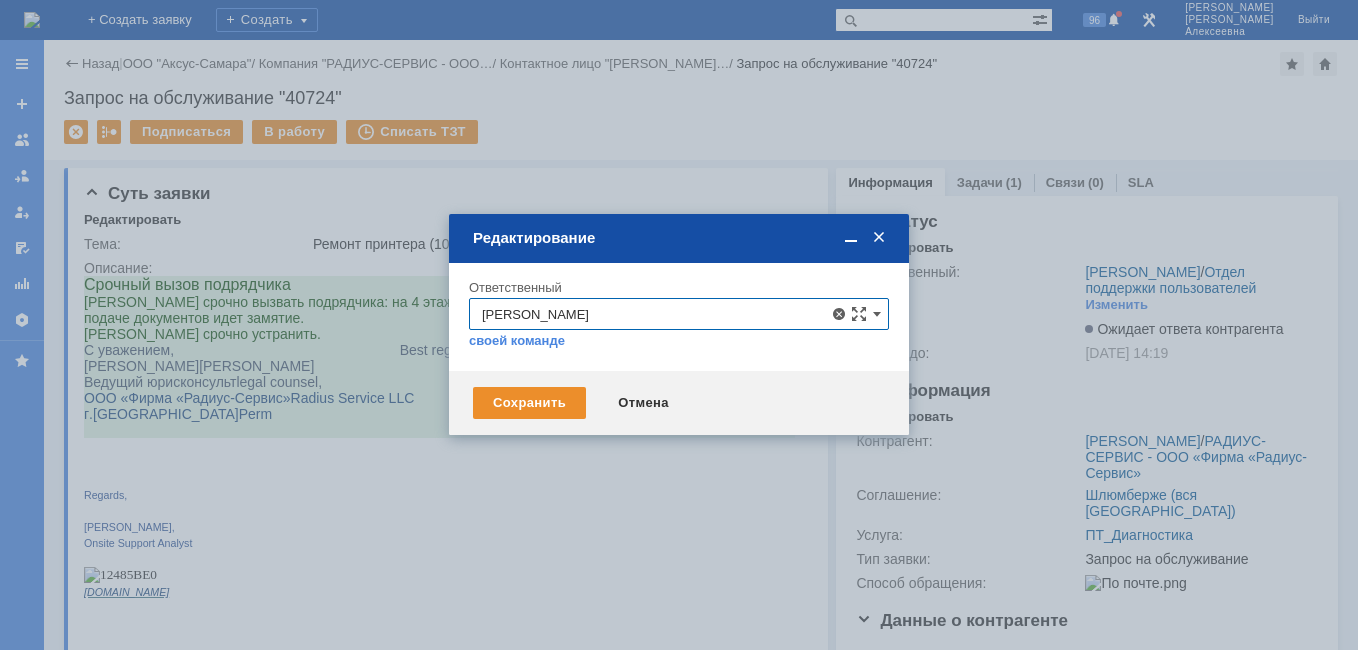 type on "Носенкова Елена Игорьевна" 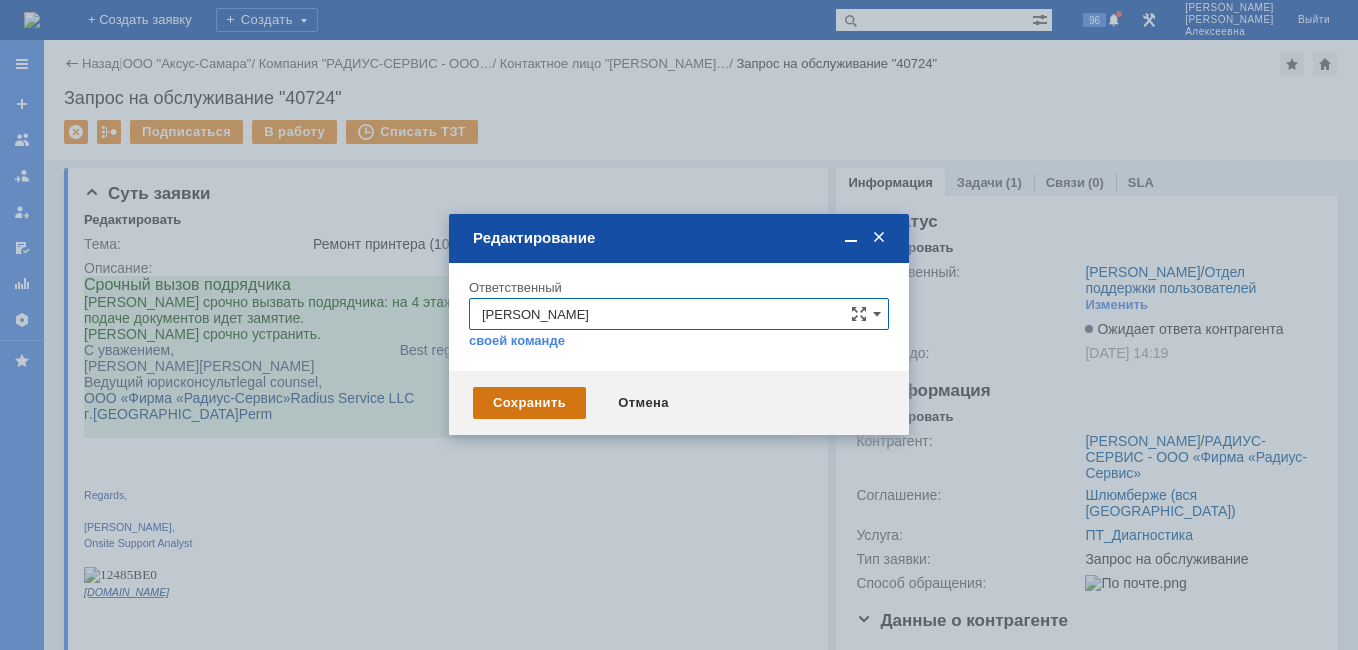 click on "Сохранить" at bounding box center [529, 403] 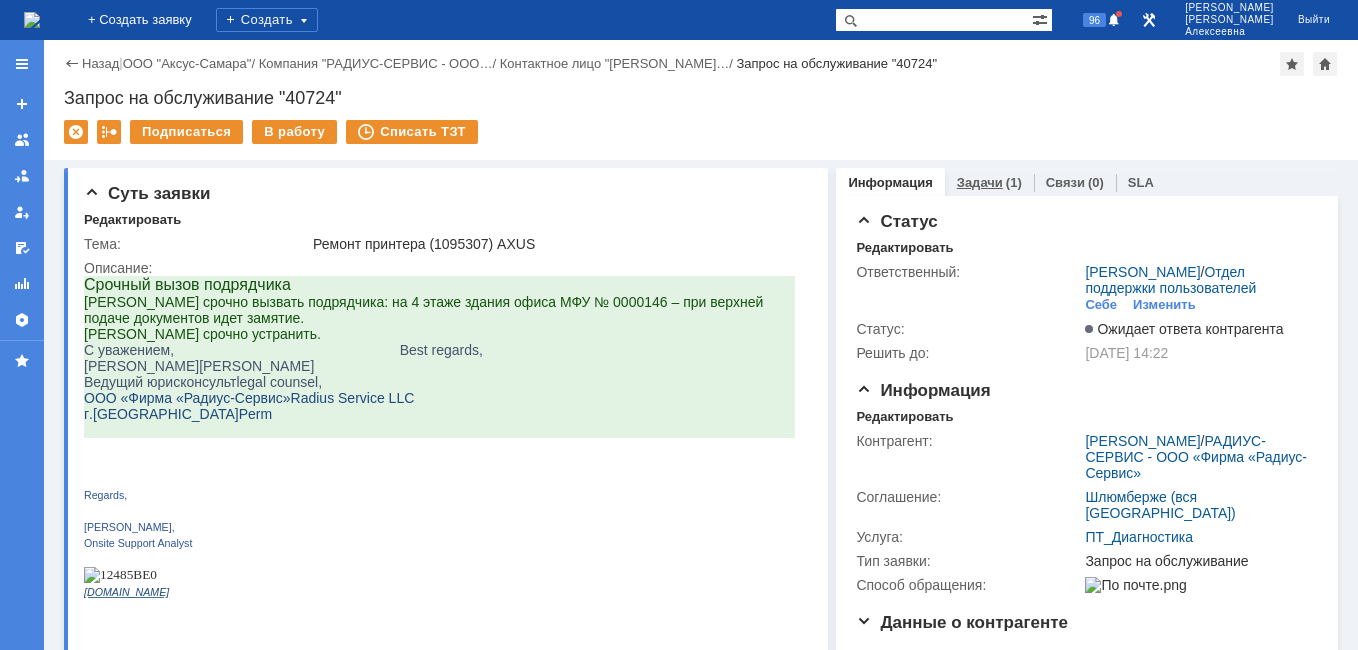 scroll, scrollTop: 0, scrollLeft: 0, axis: both 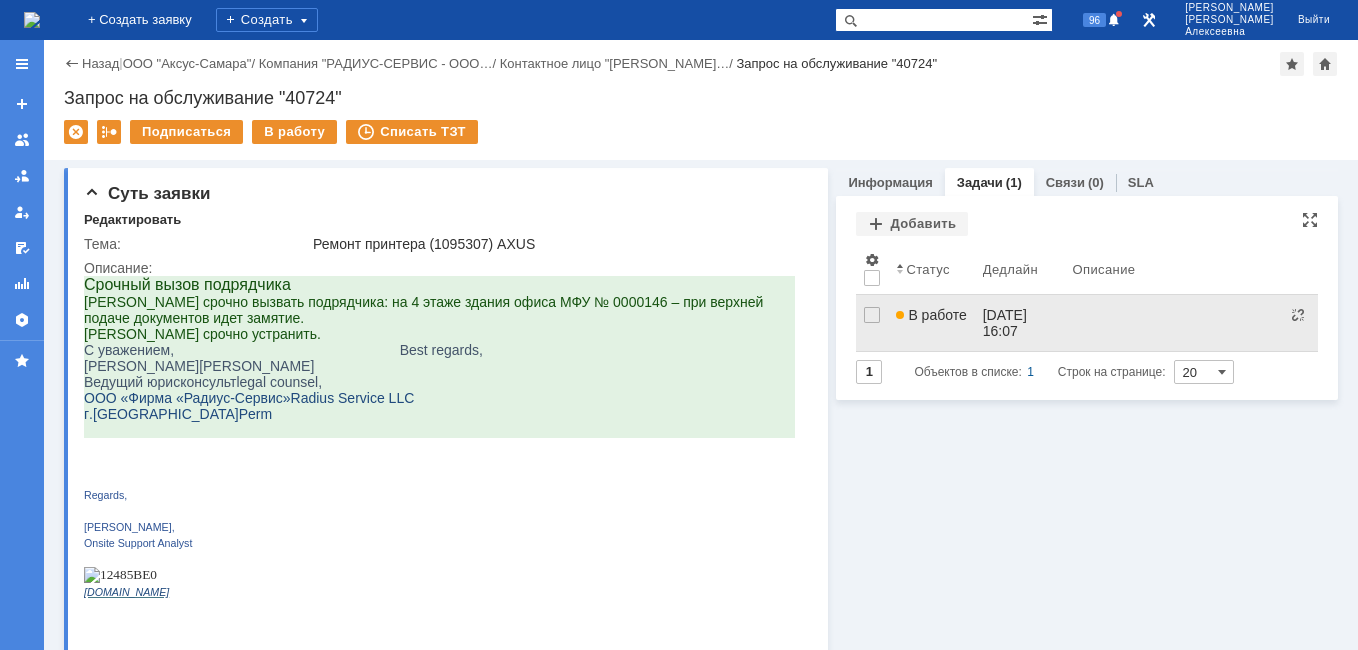 click on "14.07.2025 16:07" at bounding box center [1007, 323] 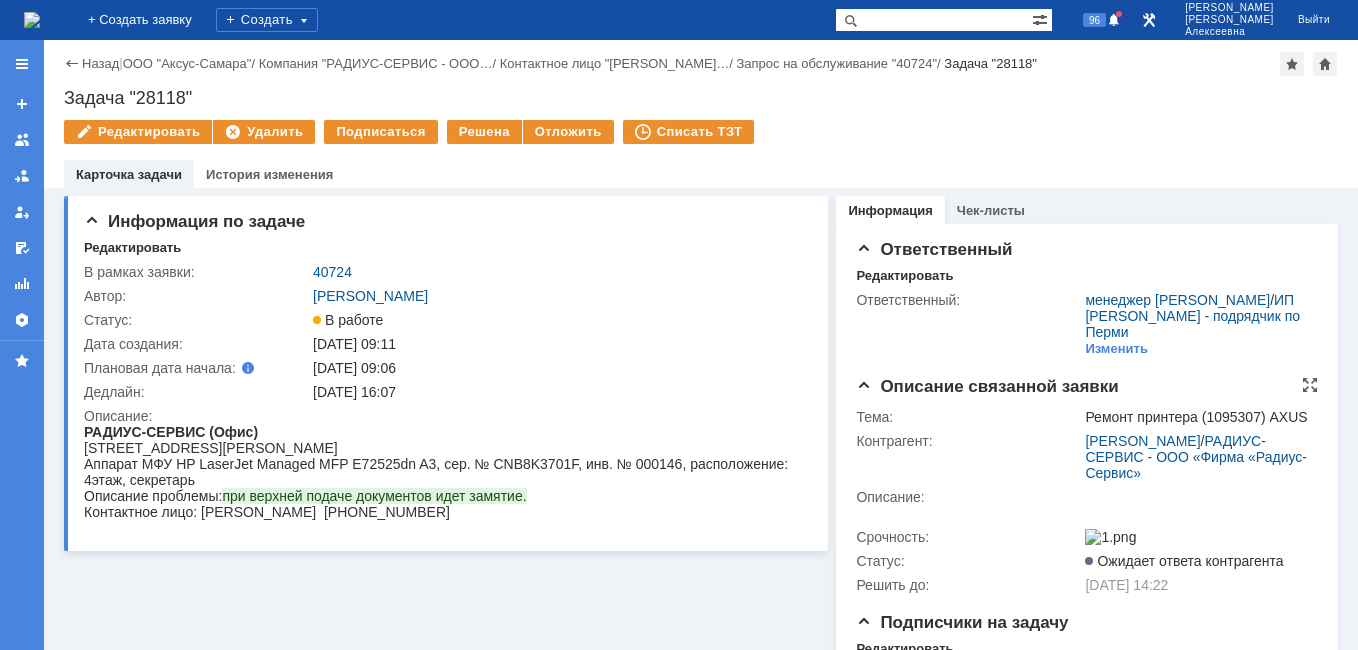 scroll, scrollTop: 0, scrollLeft: 0, axis: both 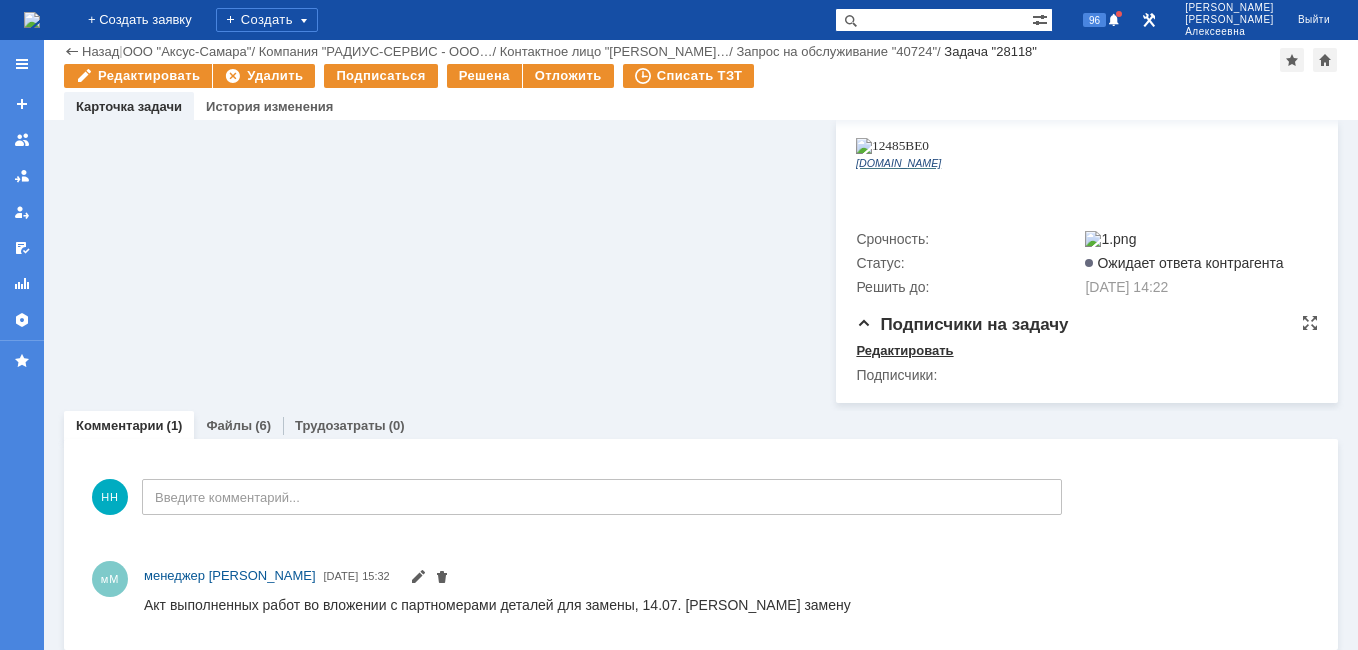 click on "Редактировать" at bounding box center [904, 351] 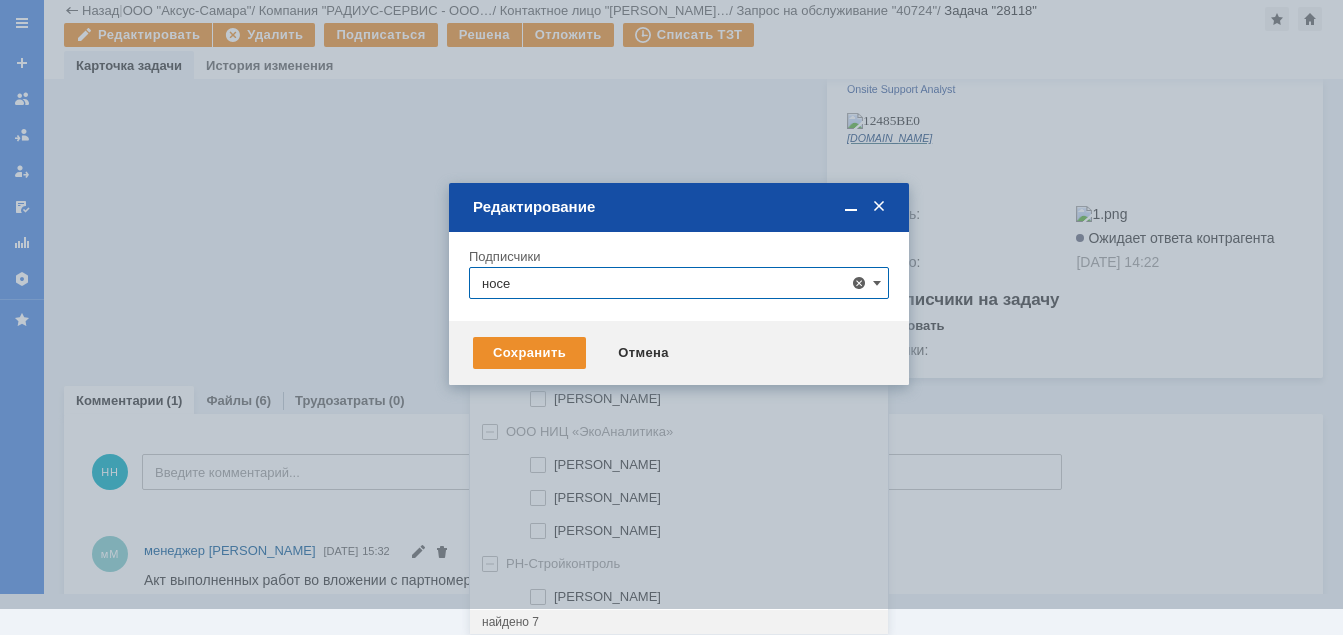 scroll, scrollTop: 0, scrollLeft: 0, axis: both 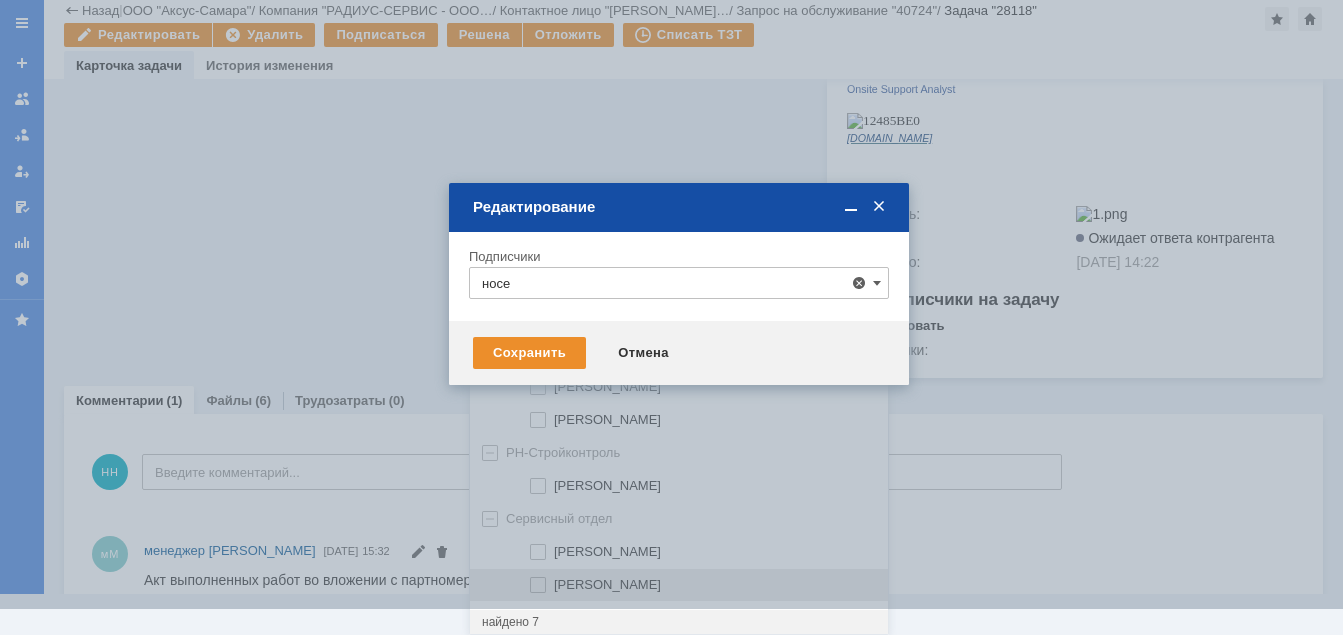 click on "Носенкова Елена Игорьевна" at bounding box center (607, 584) 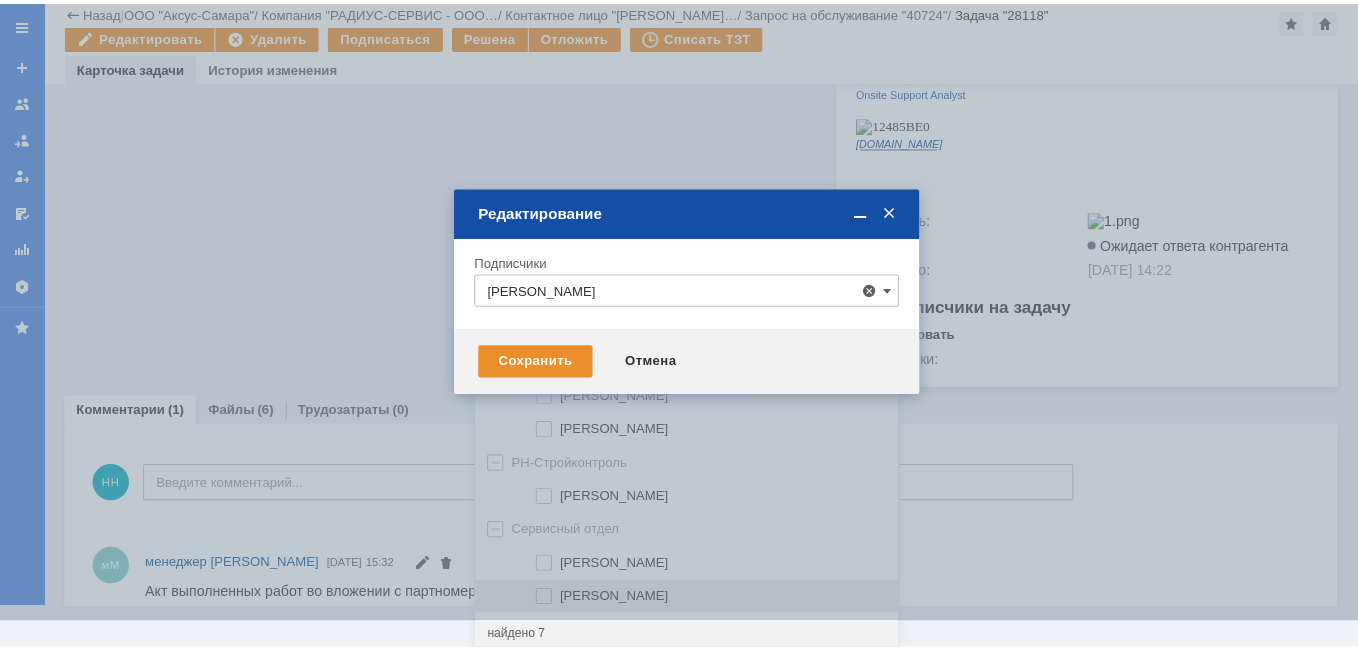 scroll, scrollTop: 0, scrollLeft: 0, axis: both 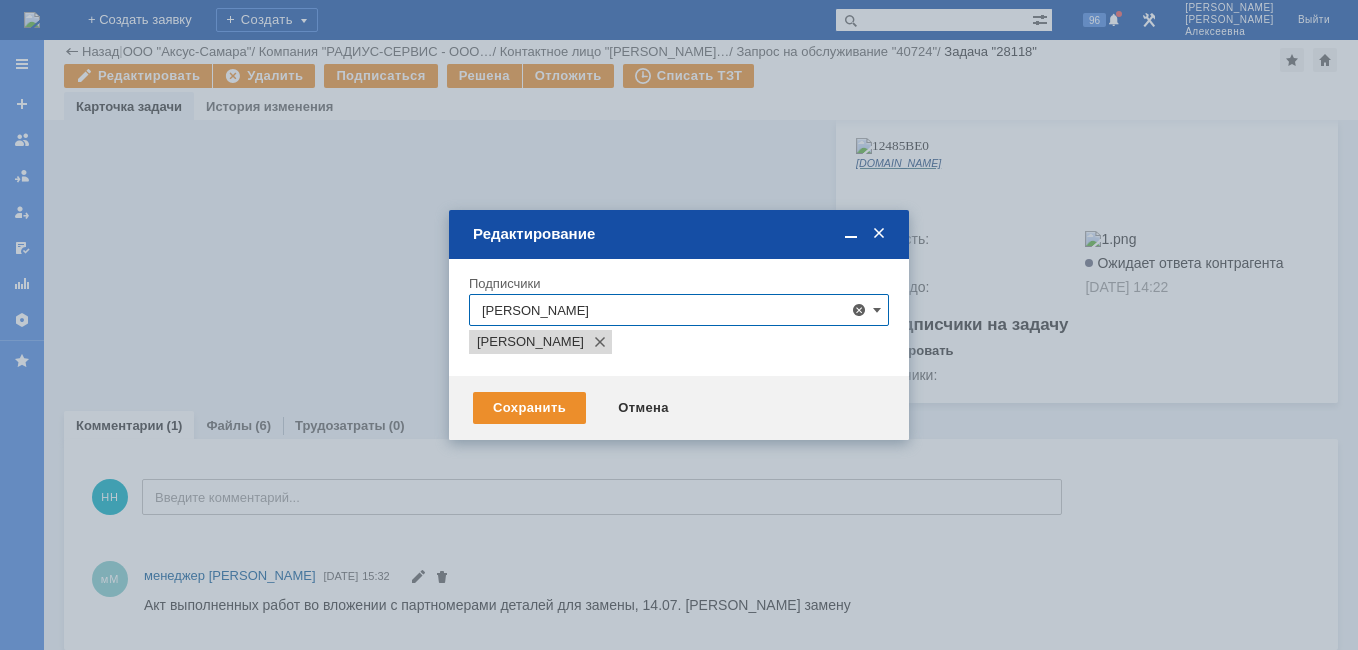 click at bounding box center (679, 325) 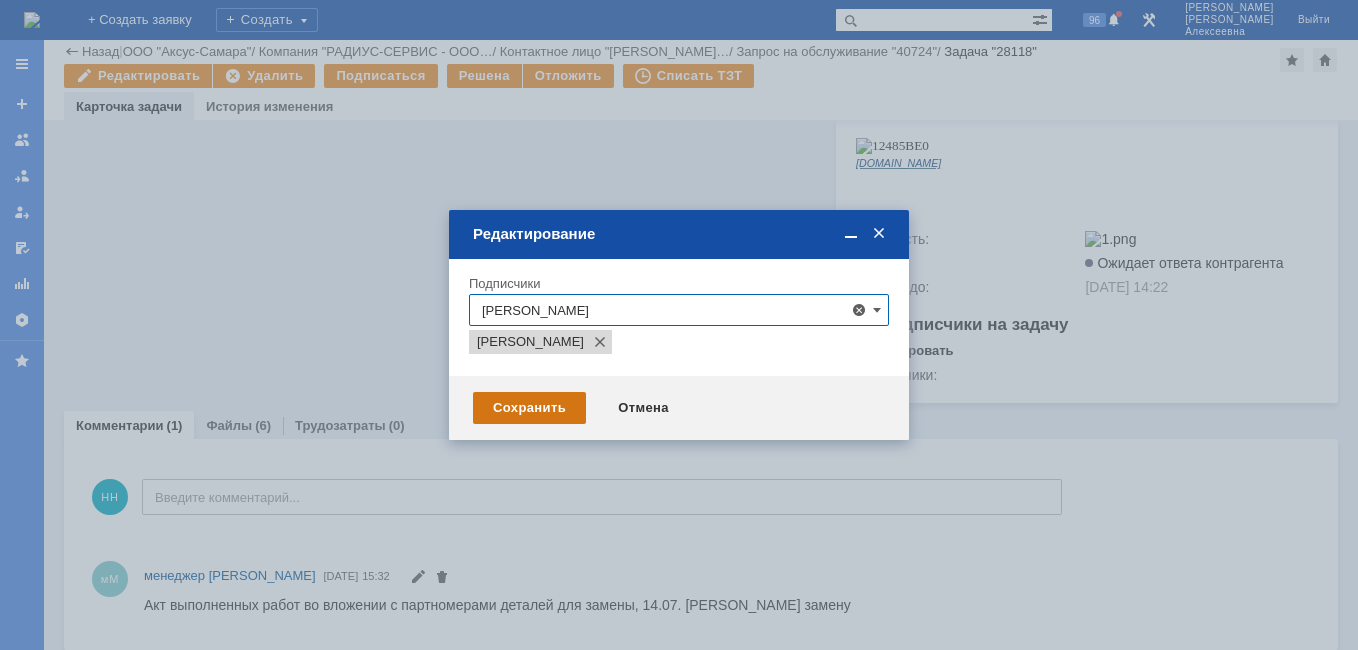 click on "Сохранить" at bounding box center [529, 408] 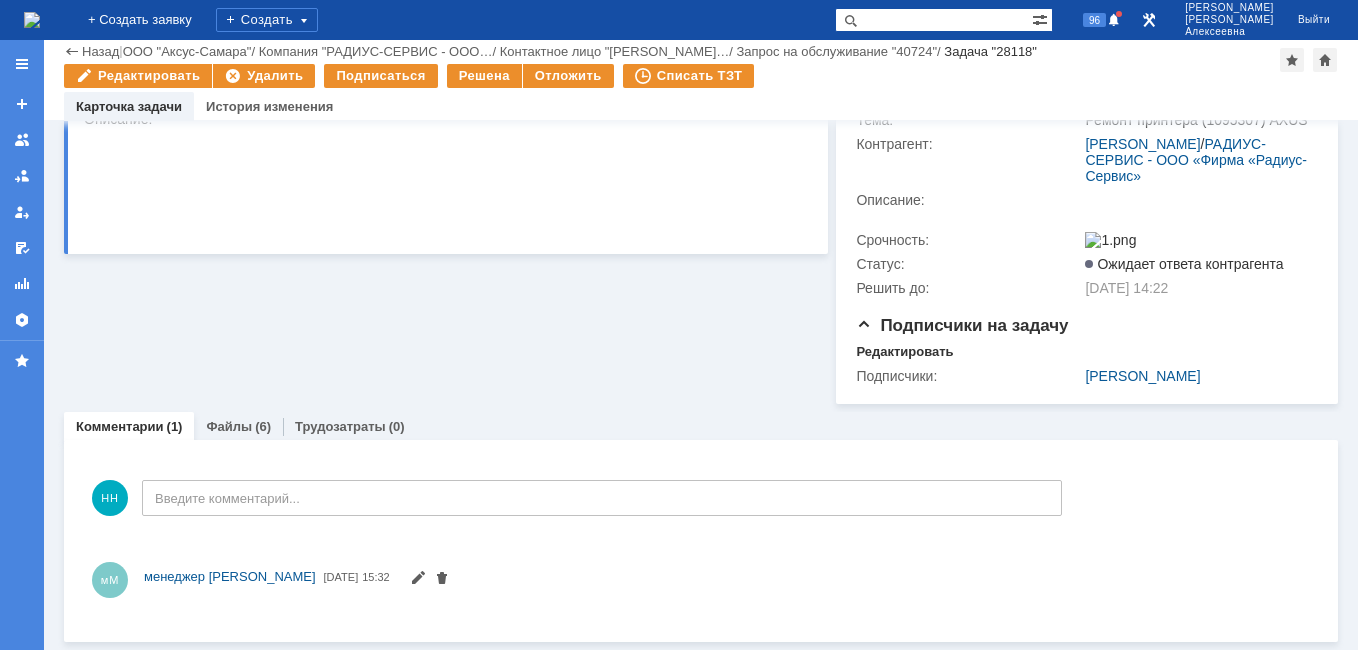 scroll, scrollTop: 220, scrollLeft: 0, axis: vertical 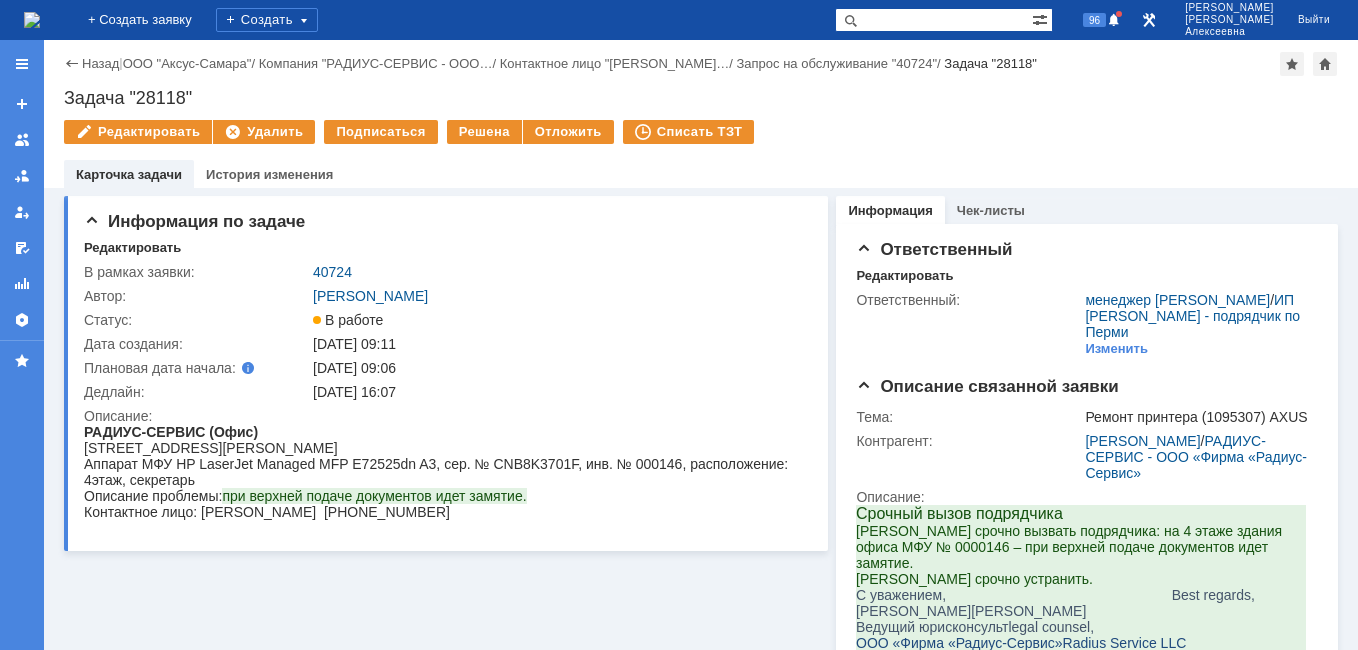 click at bounding box center (32, 20) 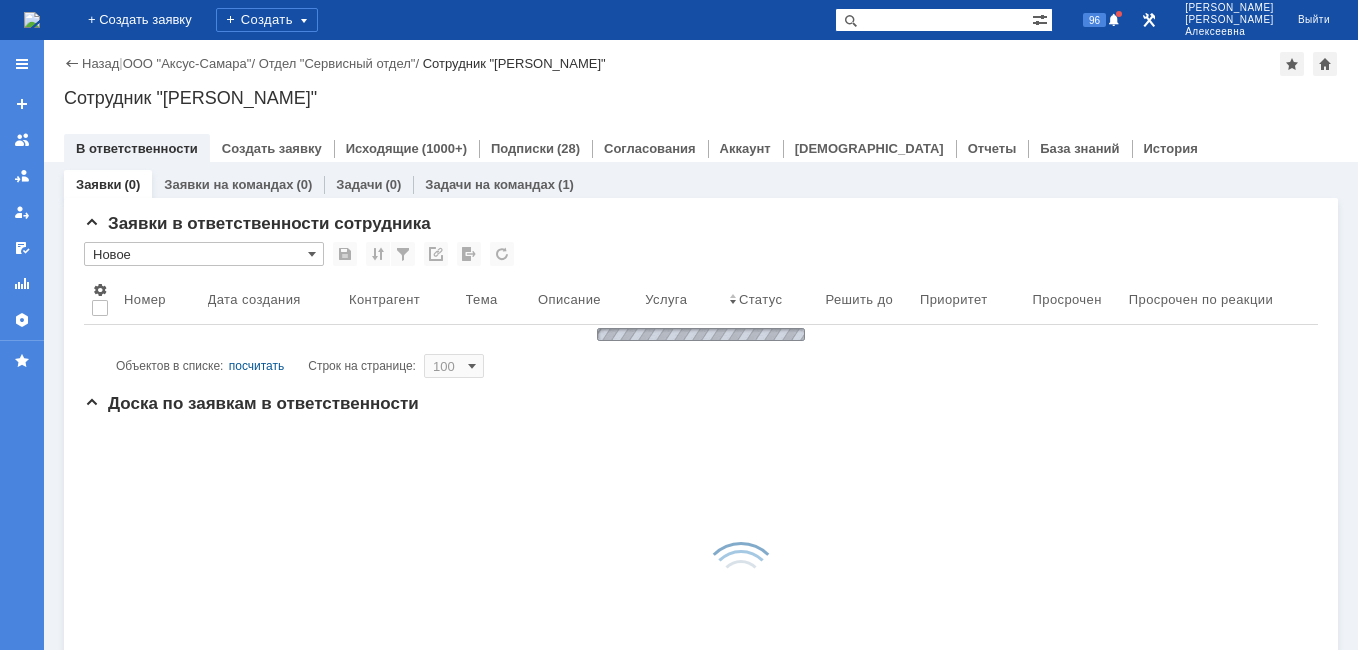 scroll, scrollTop: 0, scrollLeft: 0, axis: both 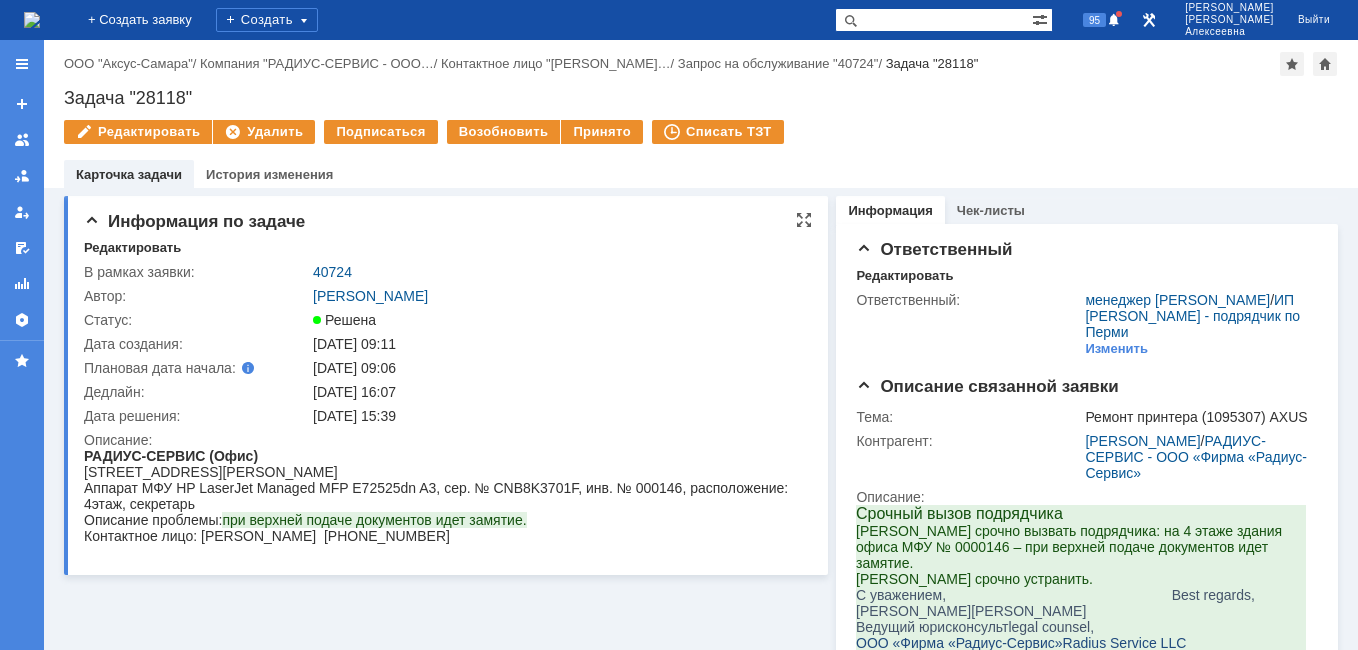 drag, startPoint x: 505, startPoint y: 1000, endPoint x: 115, endPoint y: 462, distance: 664.4878 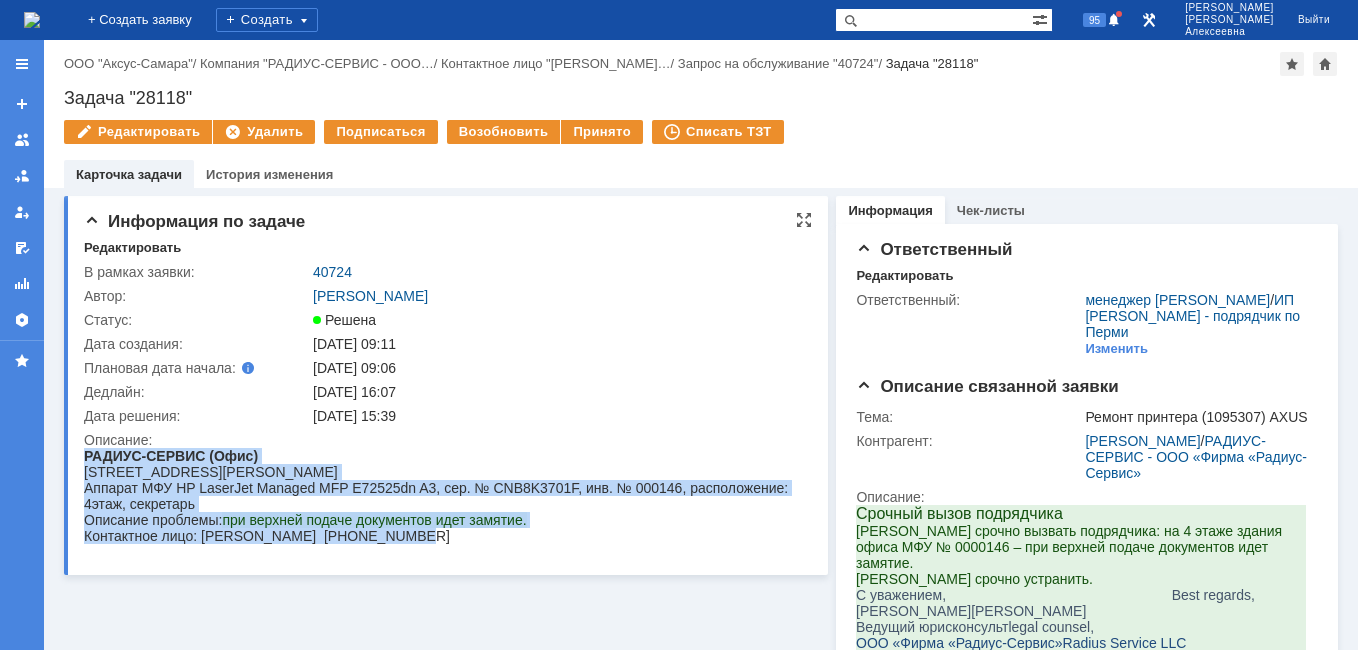 drag, startPoint x: 86, startPoint y: 455, endPoint x: 557, endPoint y: 539, distance: 478.43182 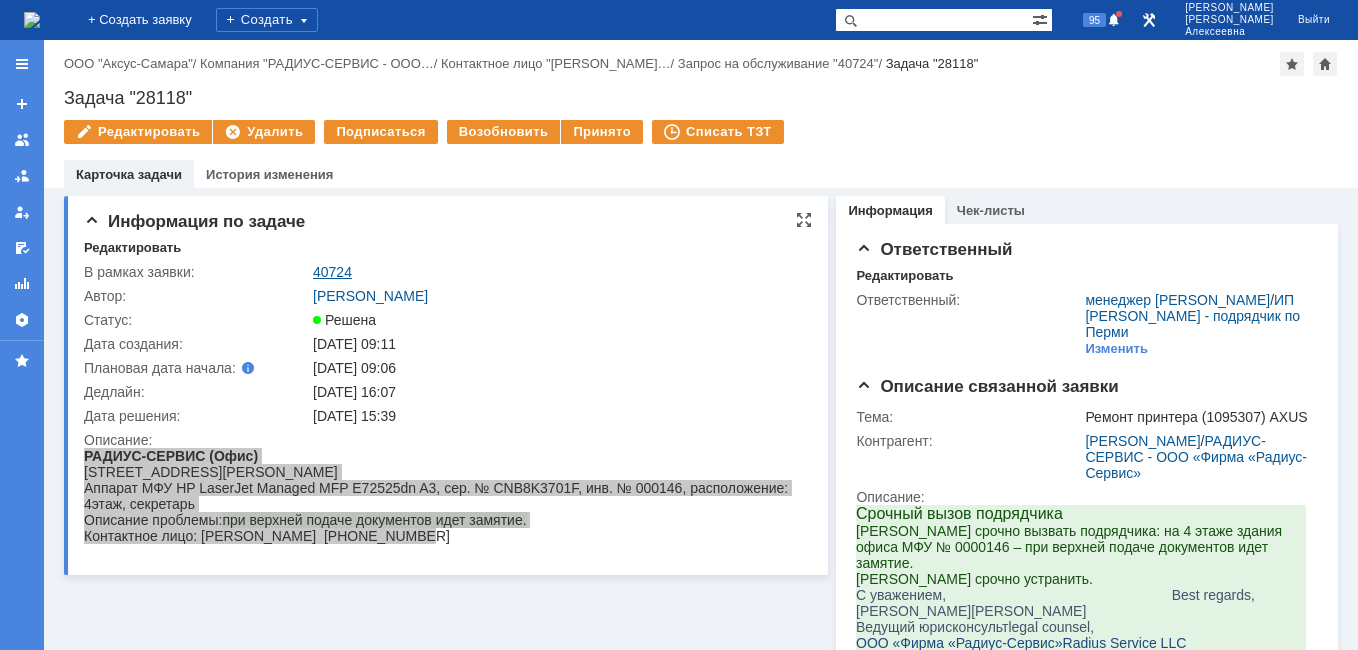 click on "40724" at bounding box center [332, 272] 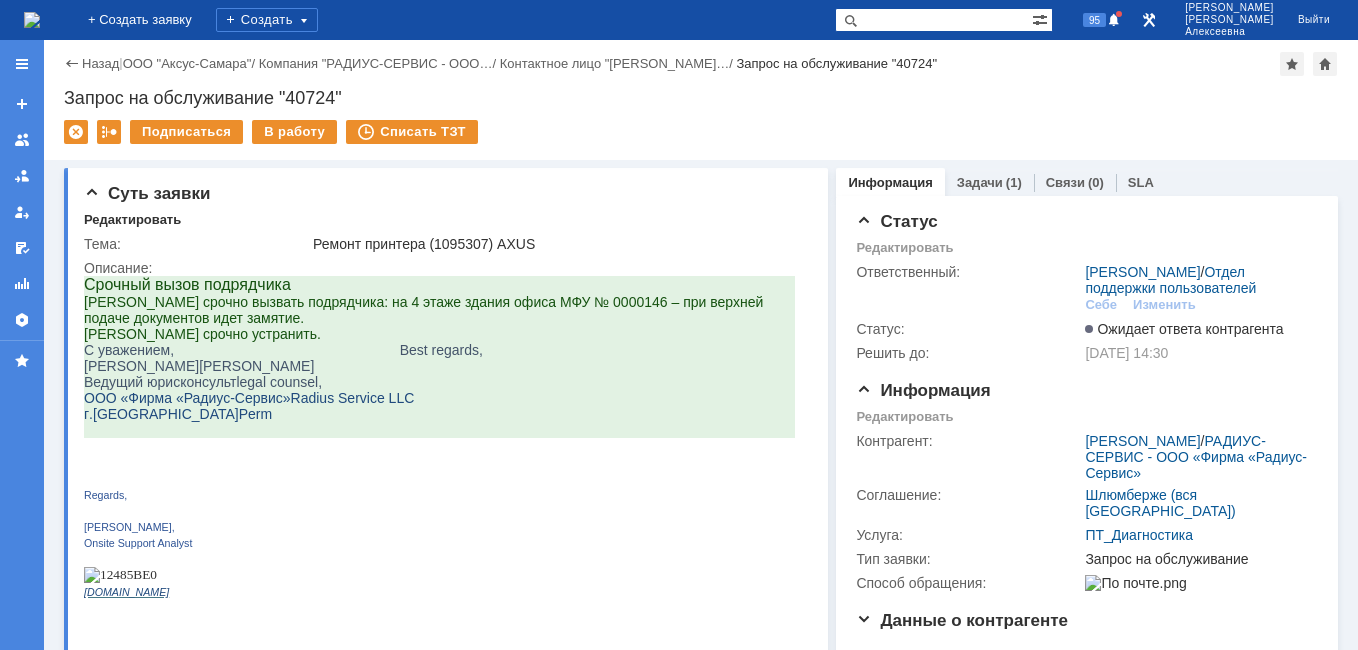 scroll, scrollTop: 0, scrollLeft: 0, axis: both 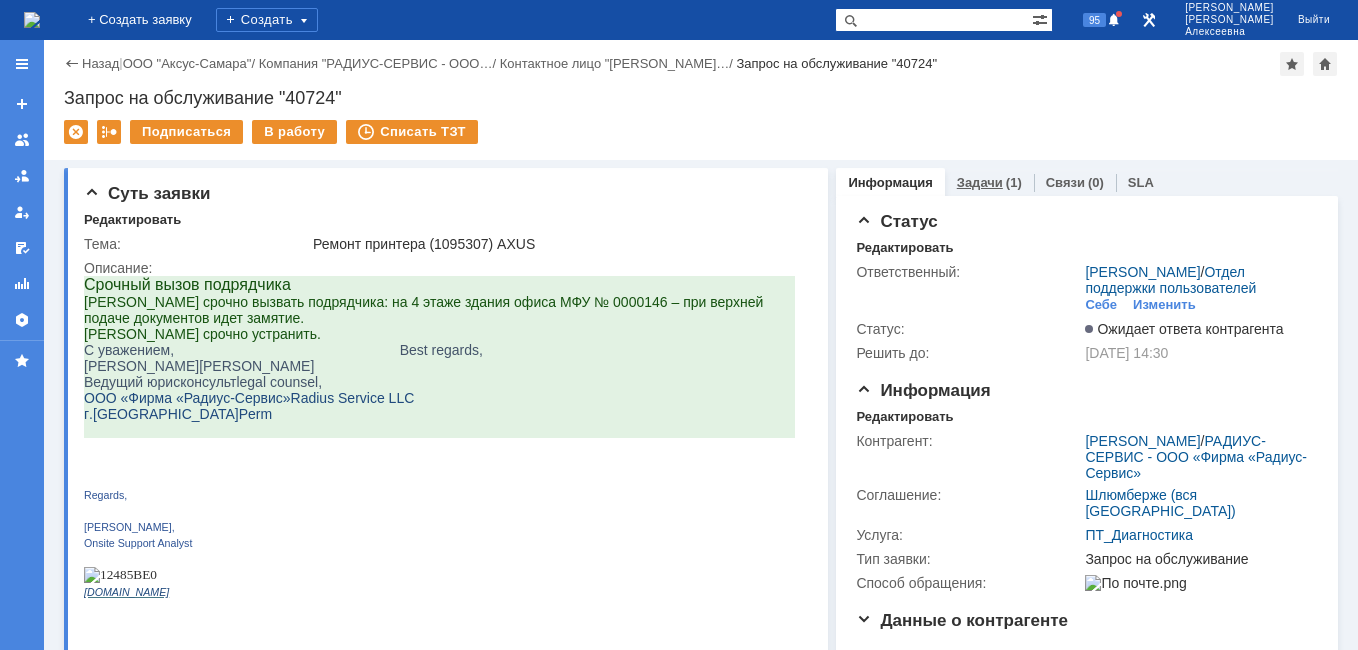 click on "Задачи" at bounding box center (980, 182) 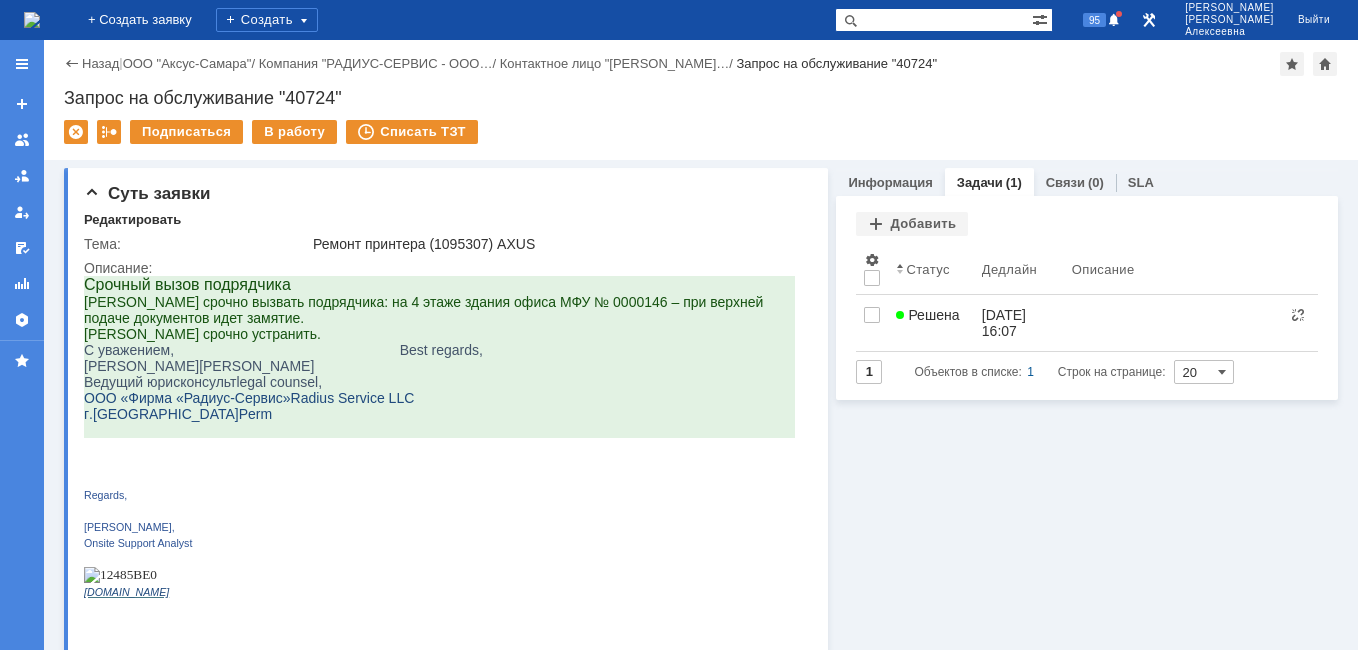 scroll, scrollTop: 0, scrollLeft: 0, axis: both 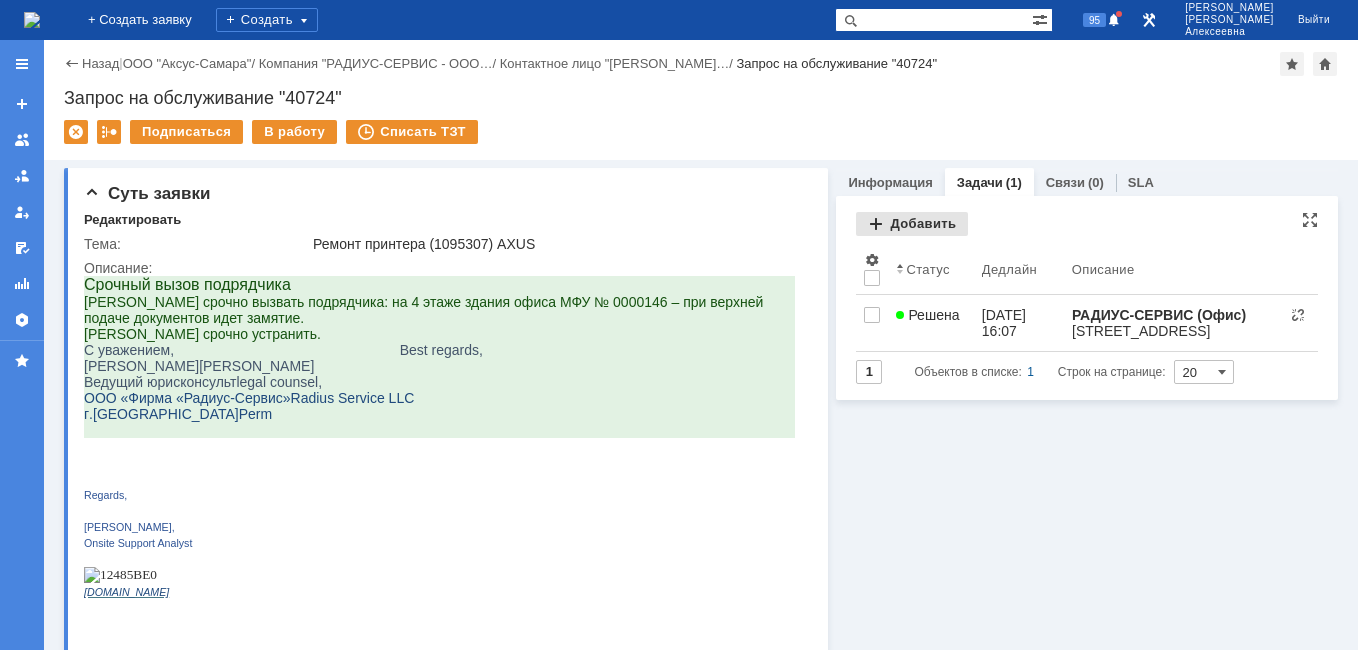 click on "Добавить" at bounding box center (912, 224) 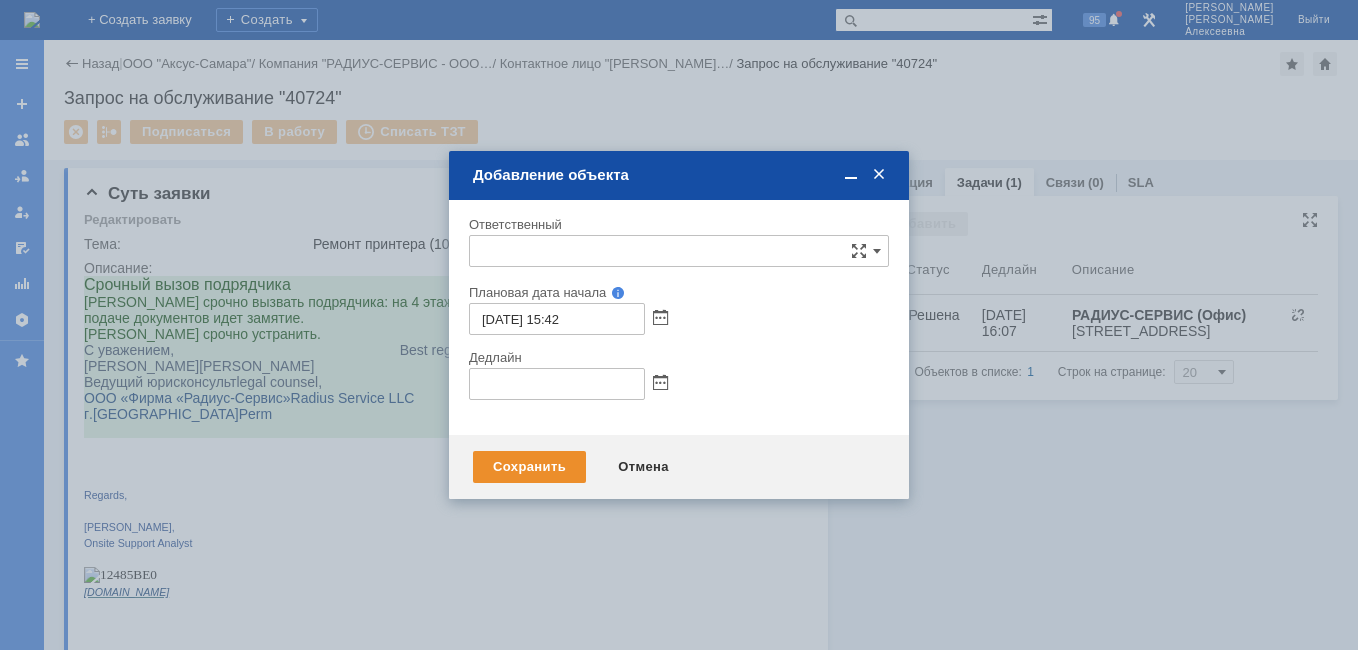 type on "[не указано]" 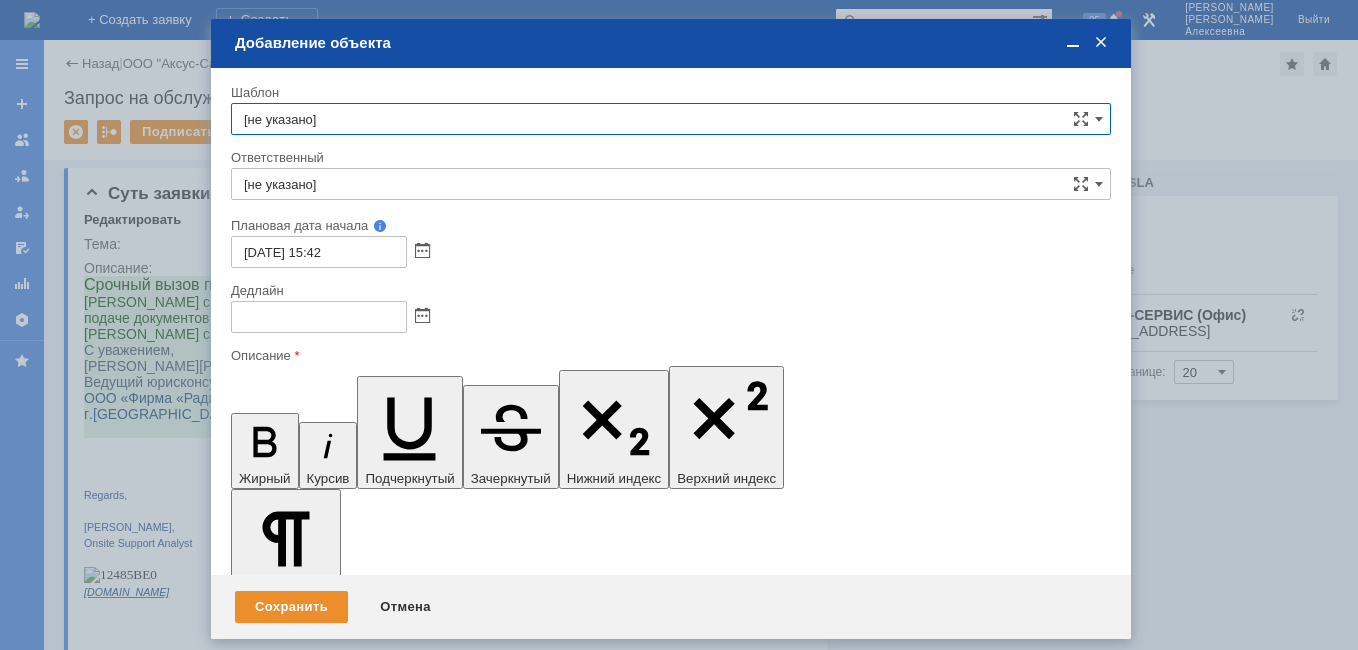scroll, scrollTop: 0, scrollLeft: 0, axis: both 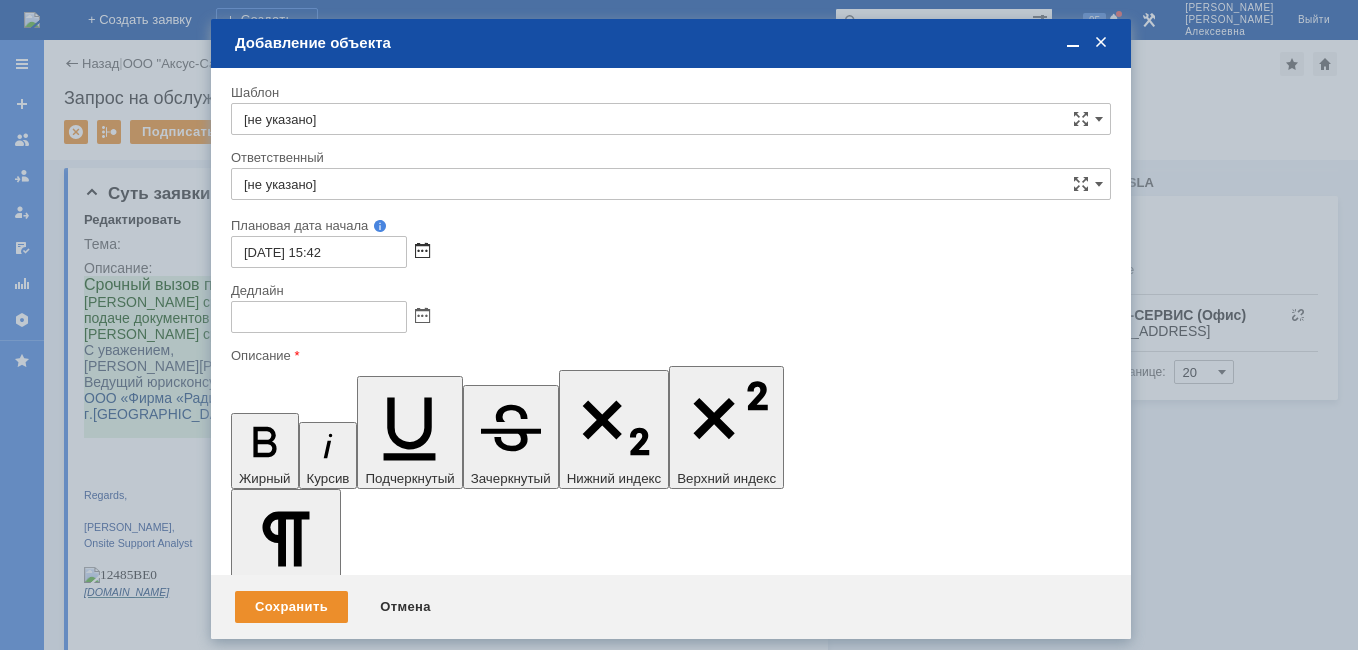 click at bounding box center (422, 252) 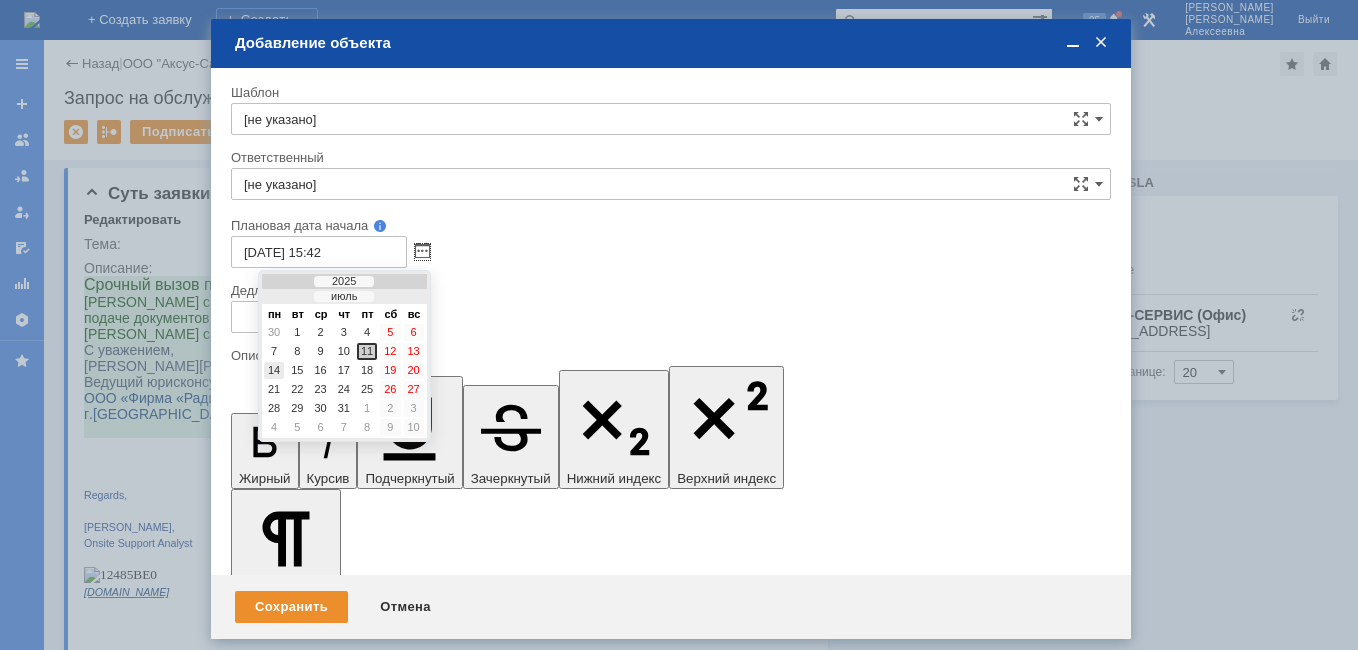 click on "14" at bounding box center [274, 370] 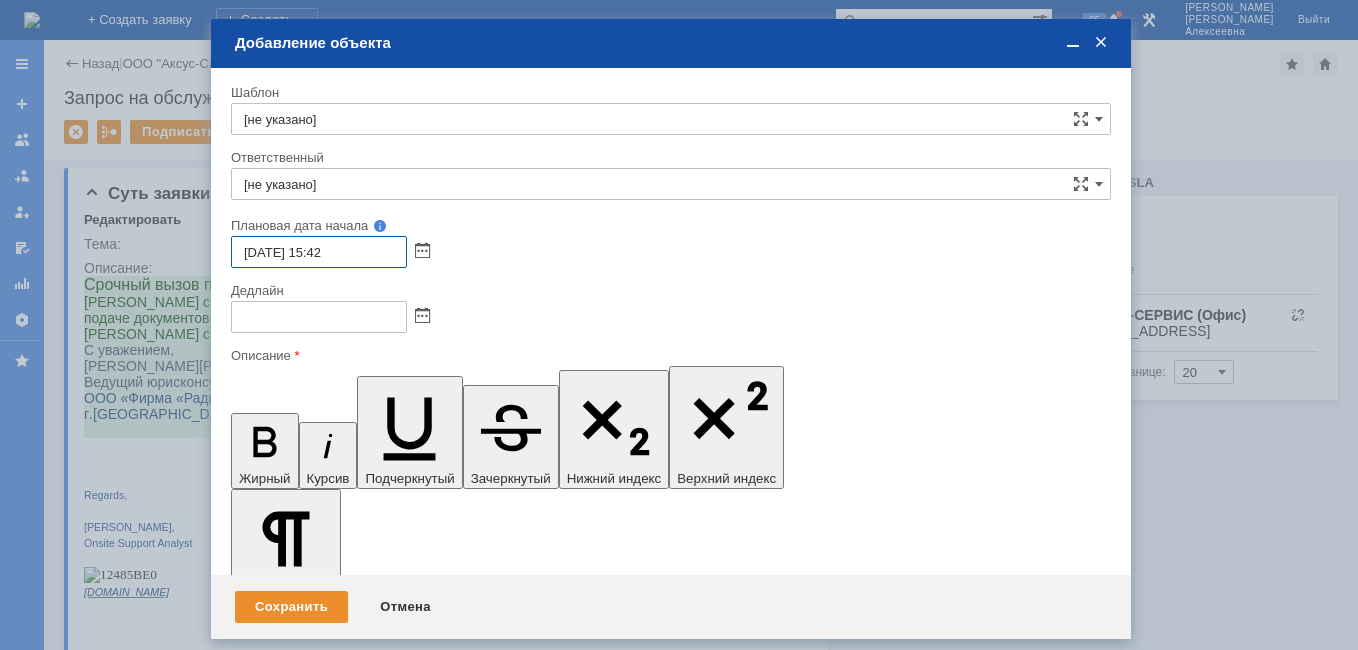 drag, startPoint x: 326, startPoint y: 252, endPoint x: 348, endPoint y: 247, distance: 22.561028 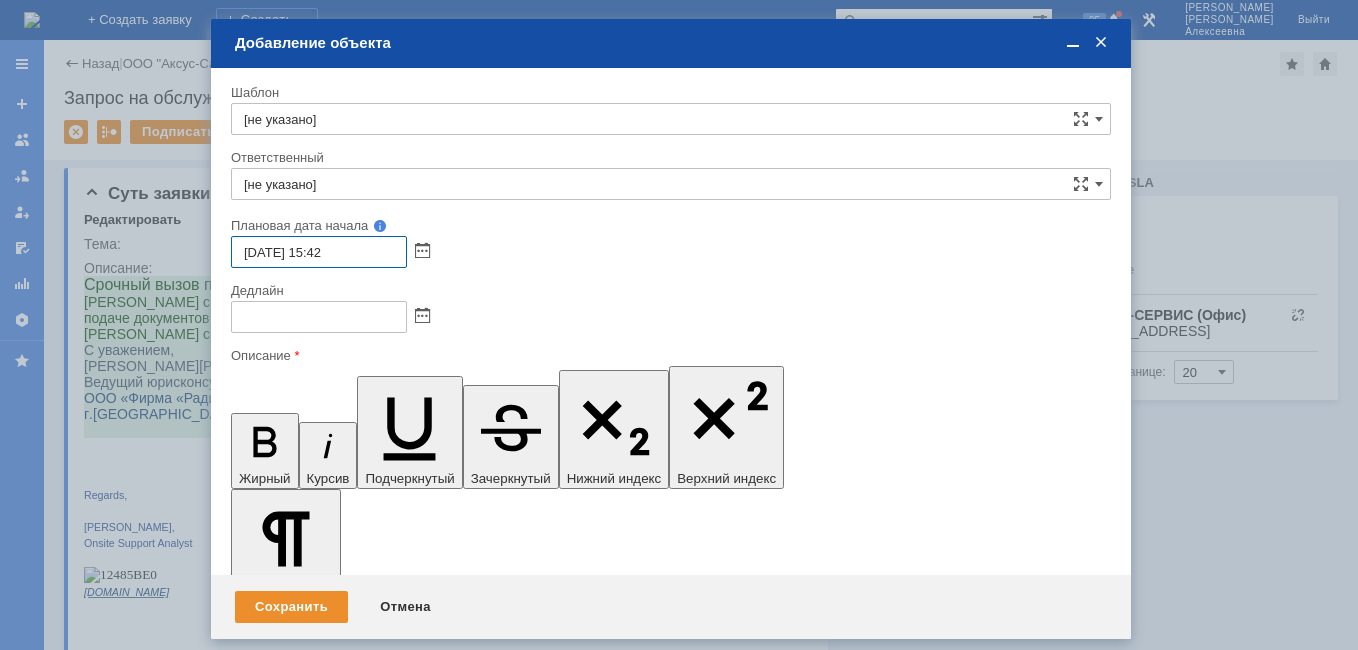 click on "14.07.2025 15:42" at bounding box center (319, 252) 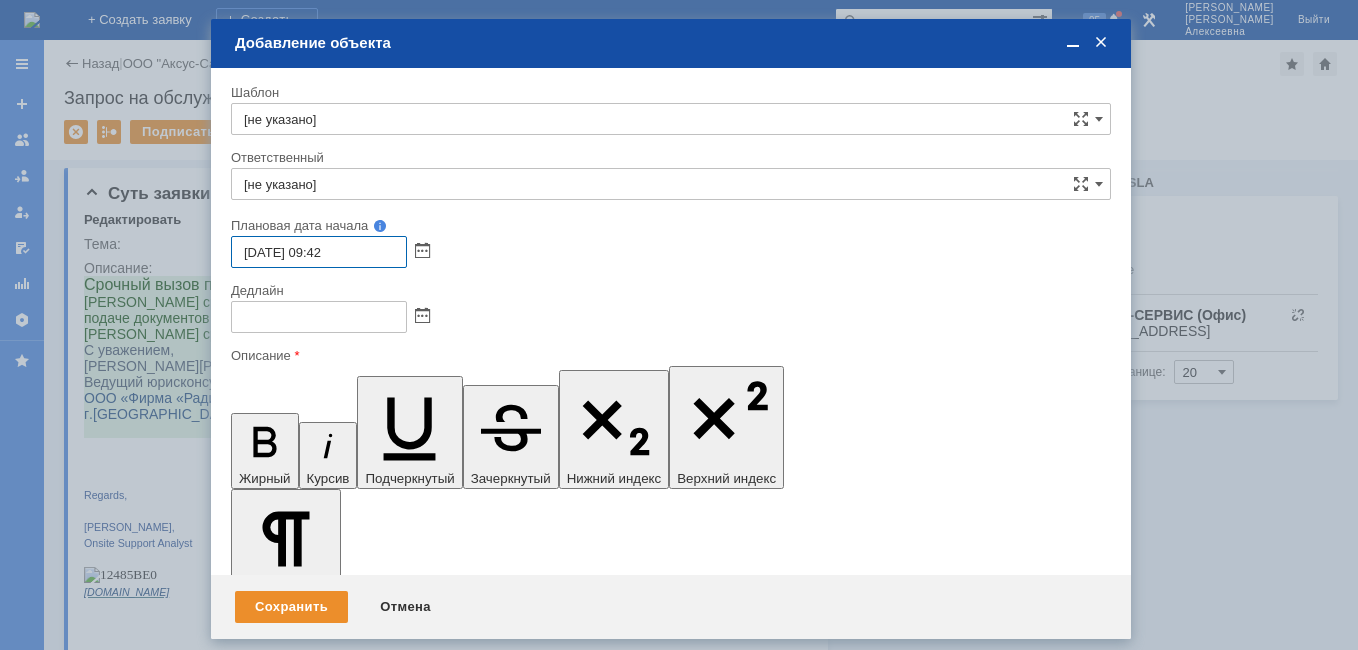click on "14.07.2025 09:42" at bounding box center (319, 252) 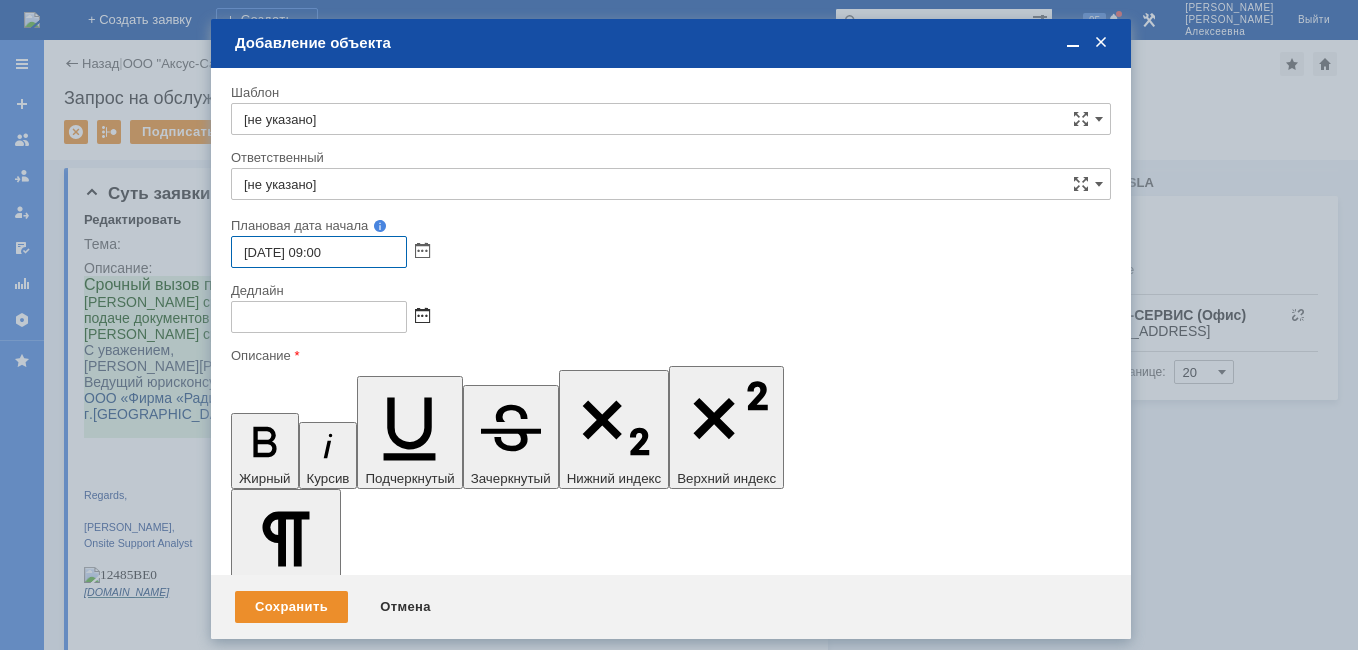type on "14.07.2025 09:00" 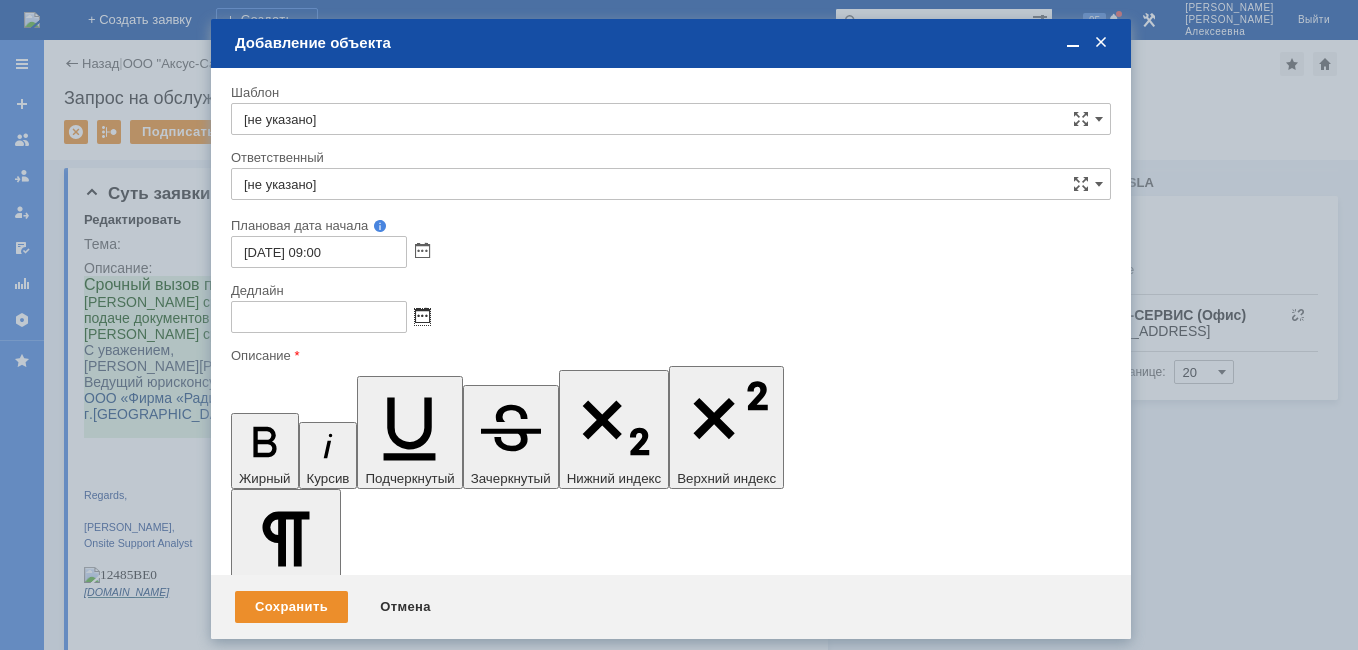 click at bounding box center (422, 317) 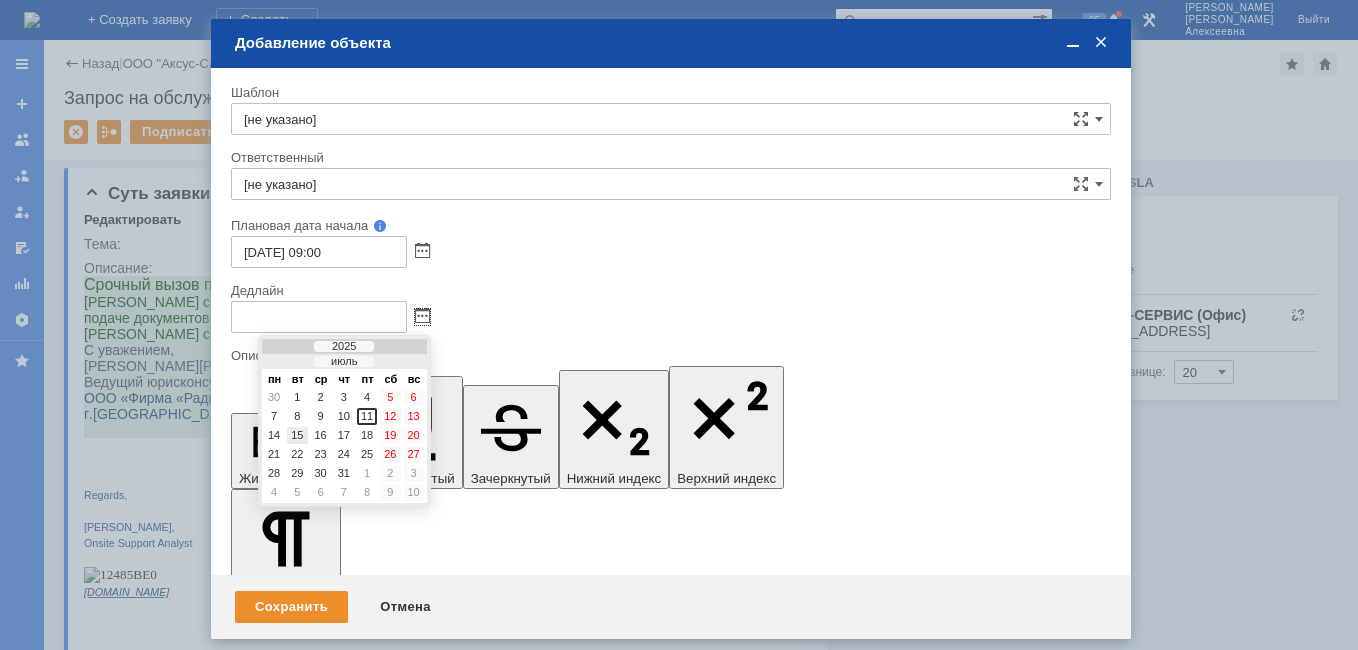 click on "15" at bounding box center [297, 435] 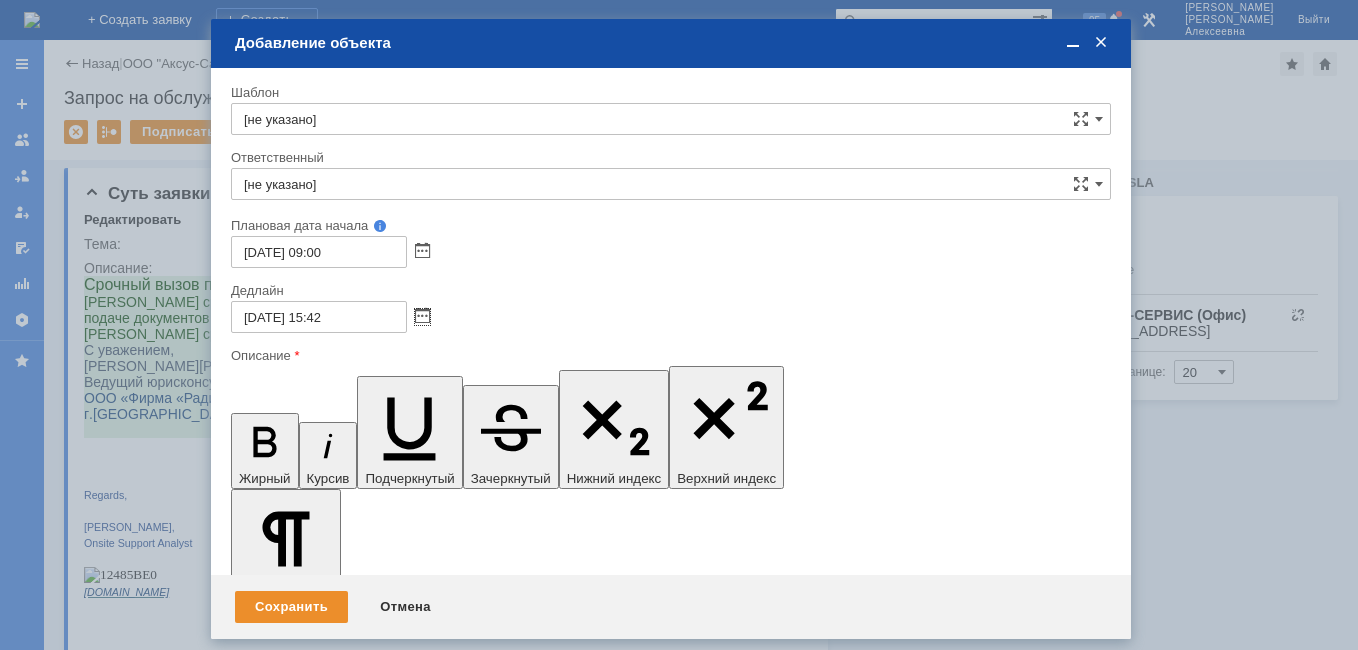 click on "15.07.2025 15:42" at bounding box center (319, 317) 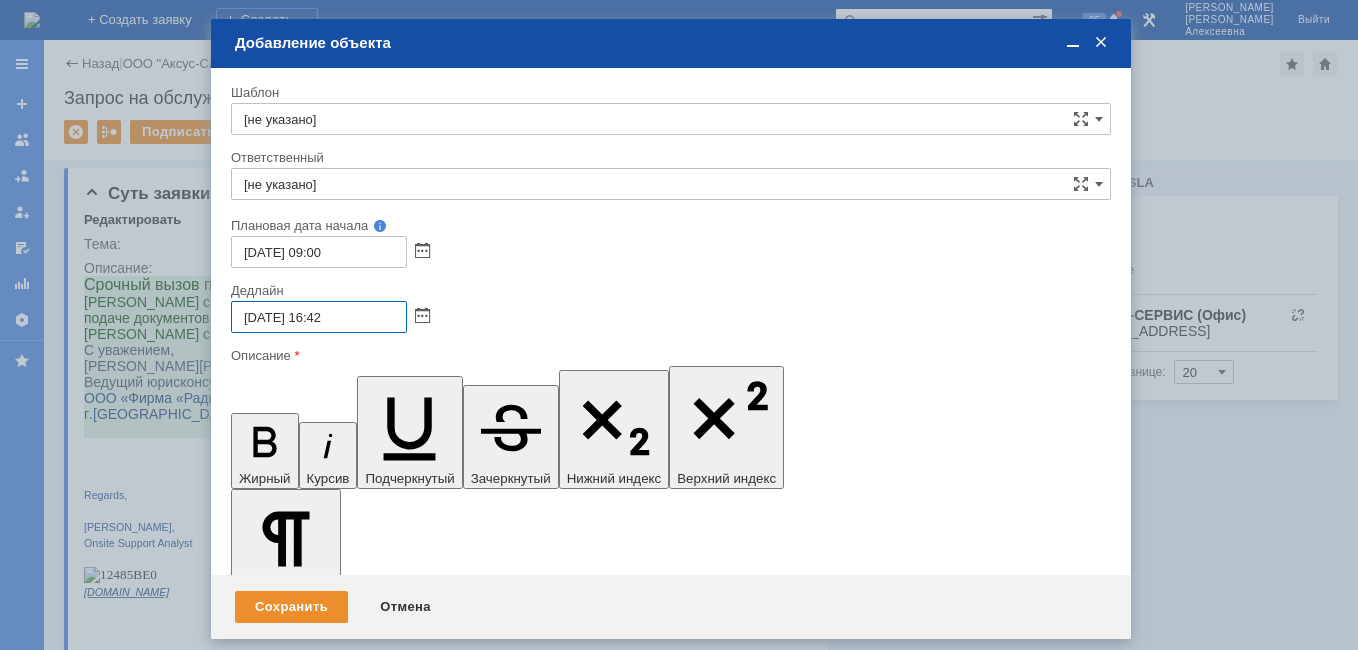 type on "15.07.2025 16:42" 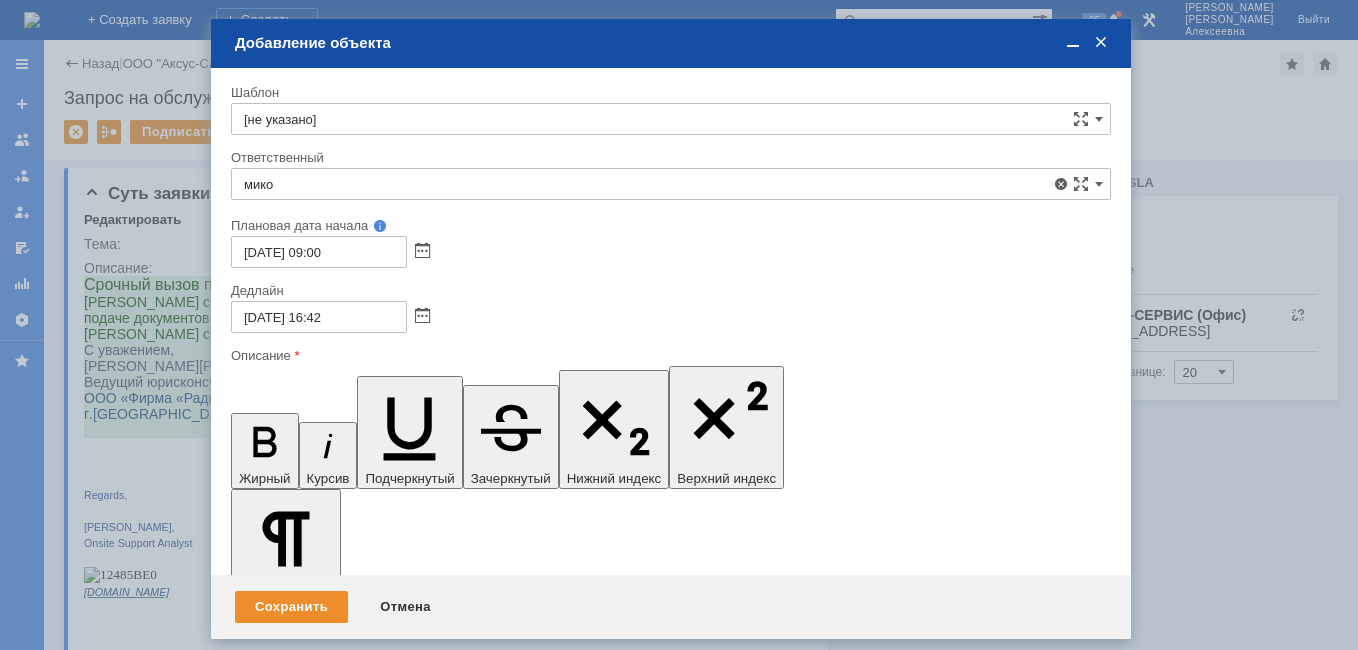 click on "менеджер МИКО" at bounding box center [671, 330] 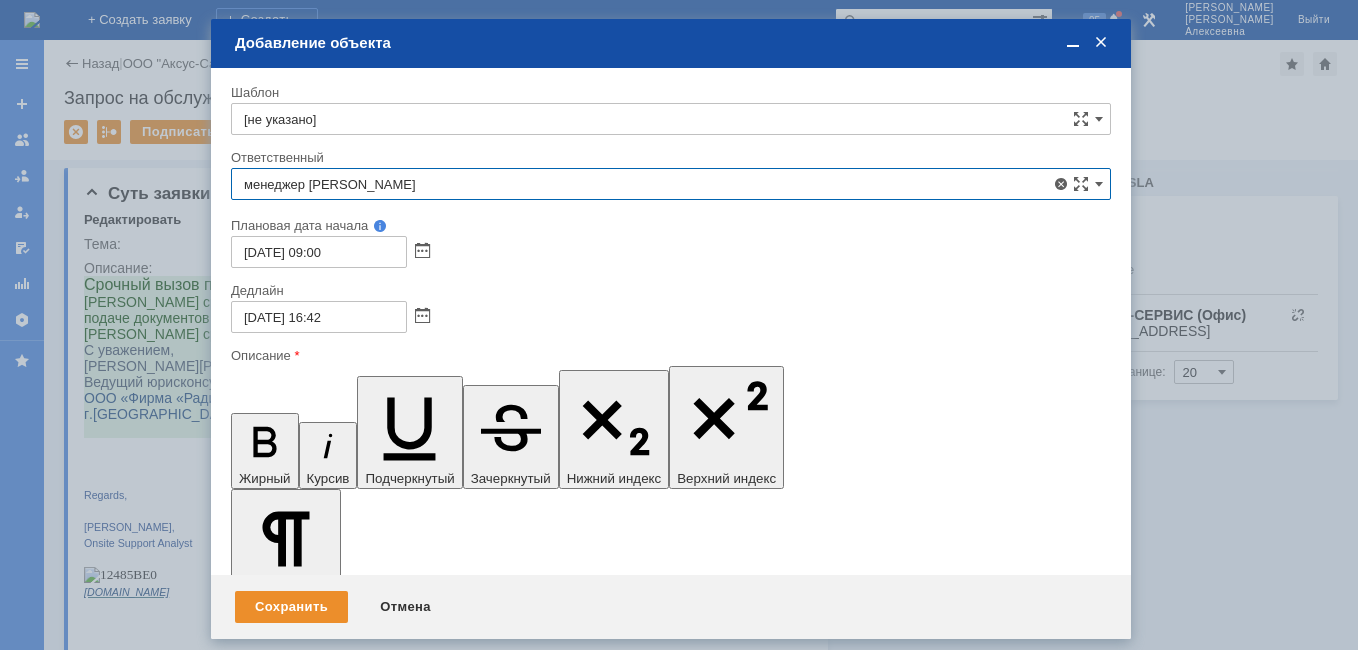 type on "менеджер МИКО" 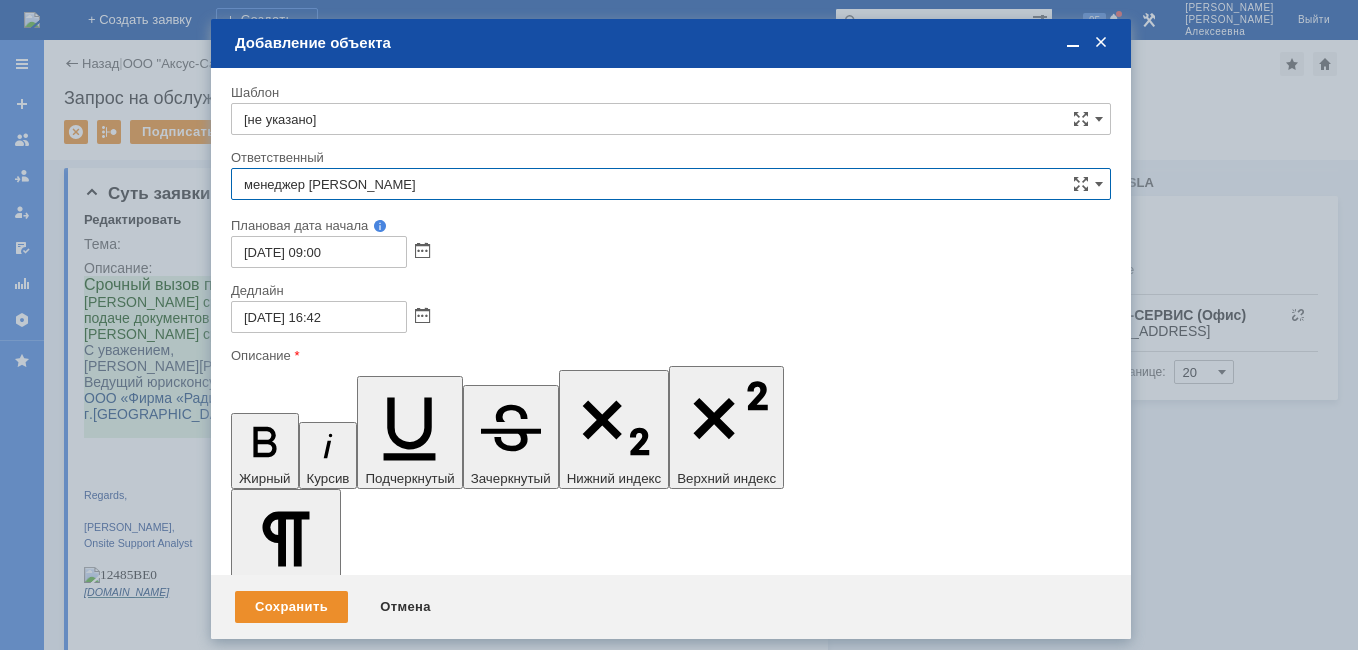 click on "Описание проблемы:  при верхней подаче документов идет замятие." at bounding box center [394, 5811] 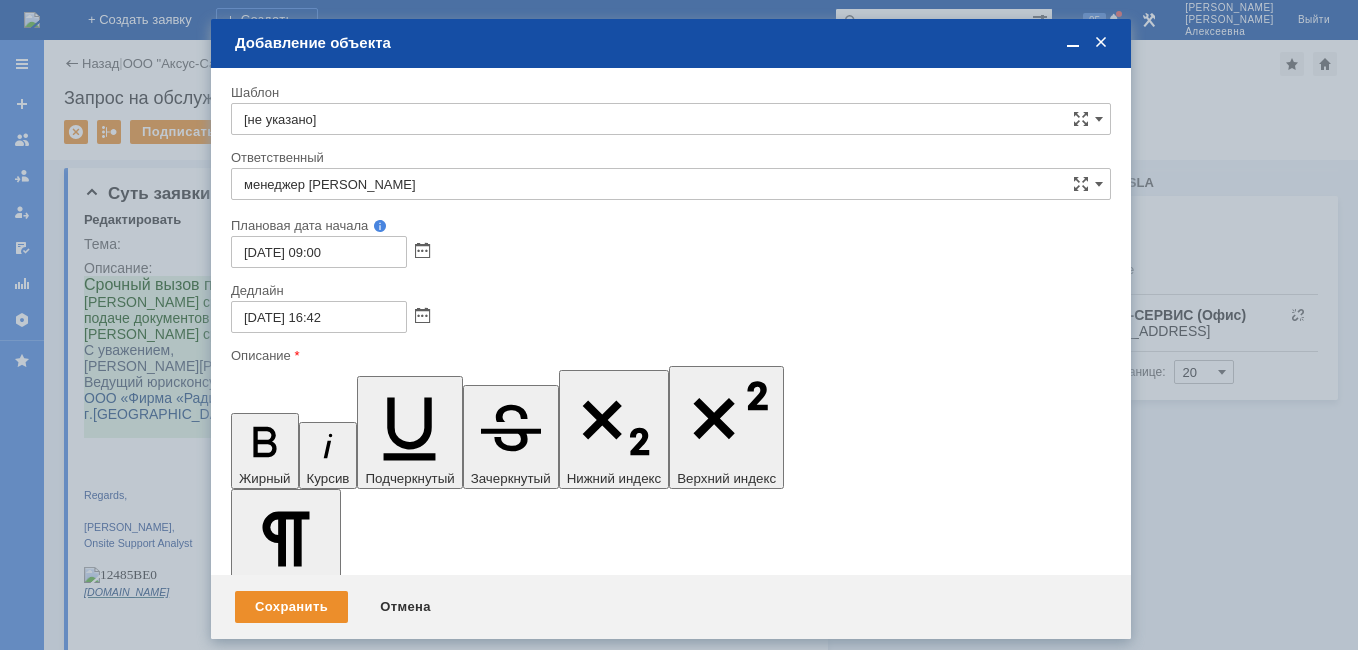 drag, startPoint x: 719, startPoint y: 5772, endPoint x: 252, endPoint y: 5777, distance: 467.02676 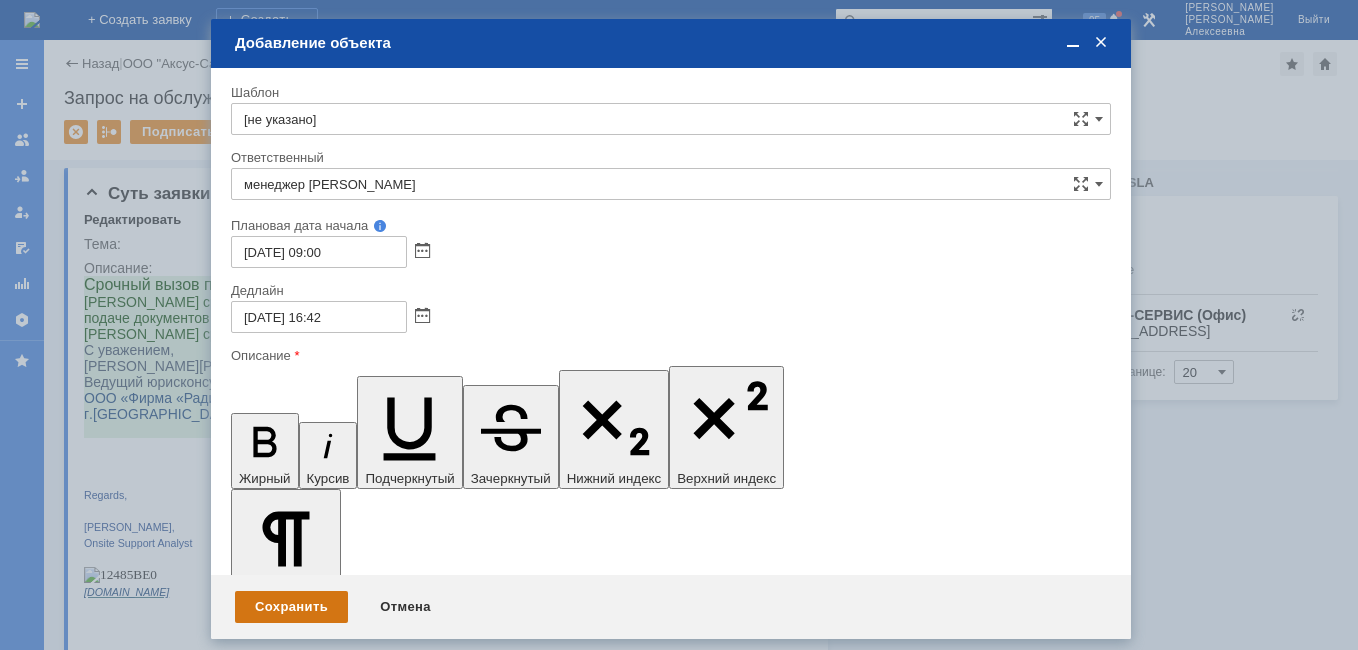 click on "Сохранить" at bounding box center (291, 607) 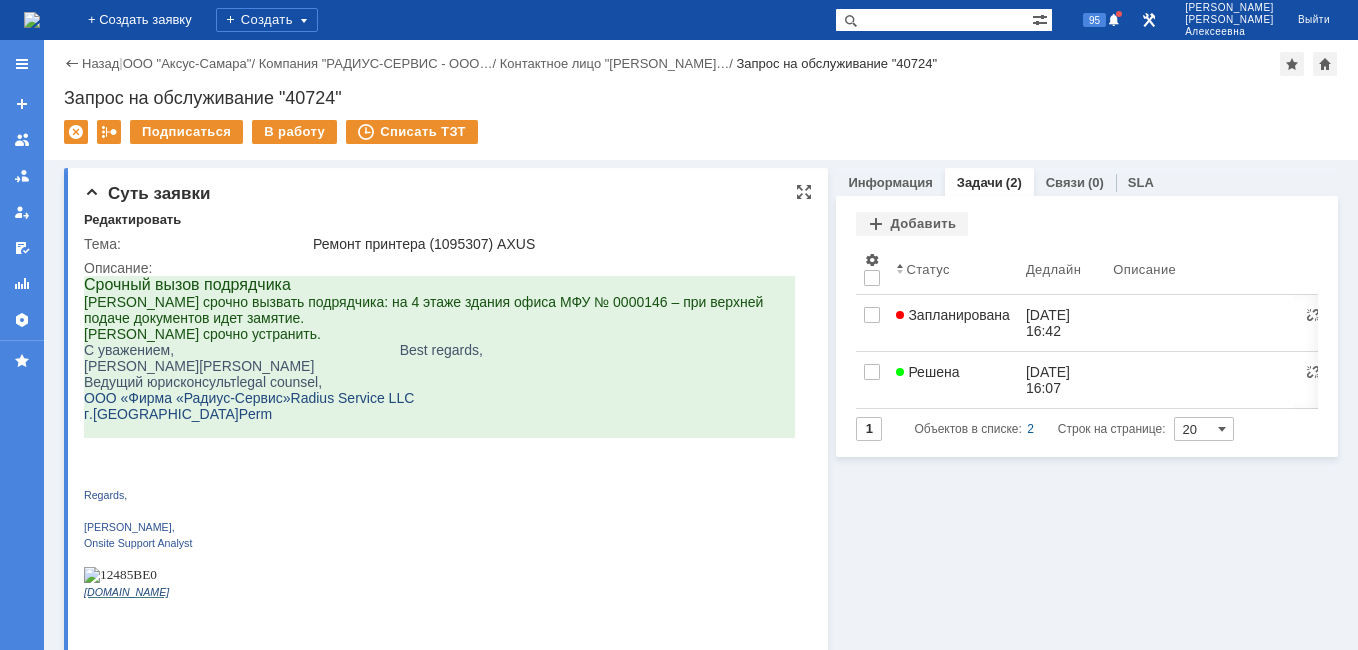 scroll, scrollTop: 0, scrollLeft: 0, axis: both 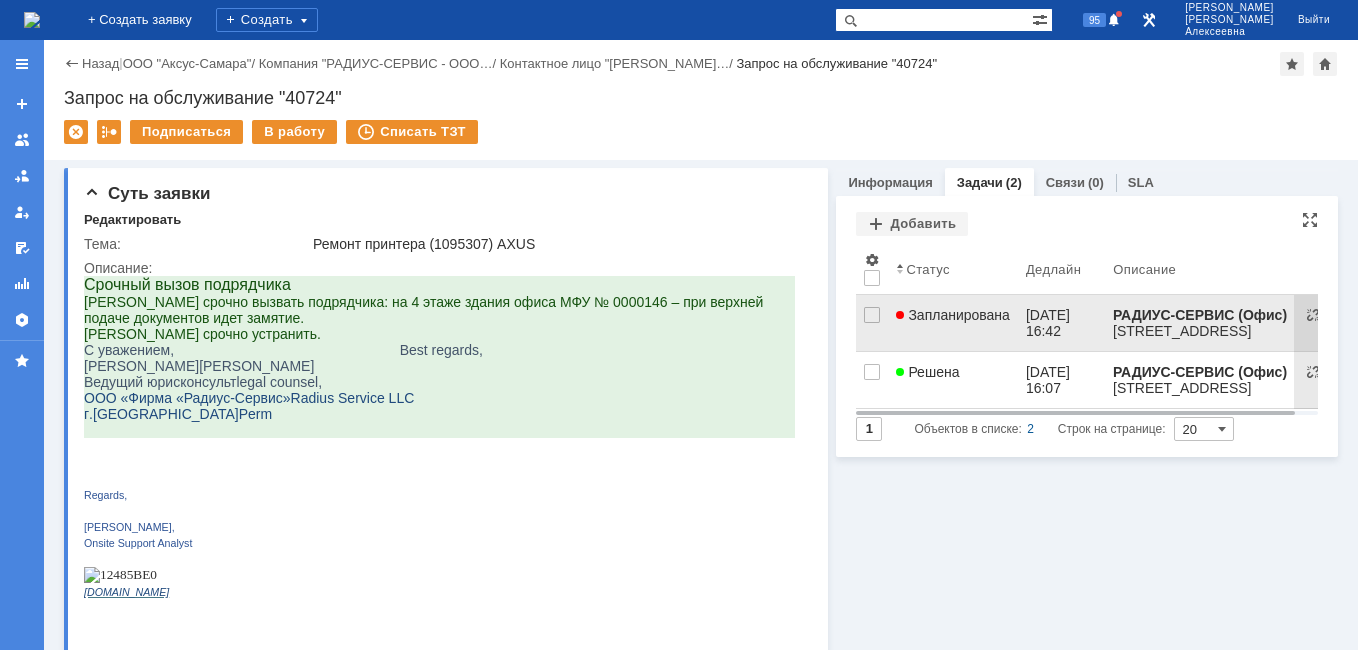 click on "Запланирована" at bounding box center (953, 315) 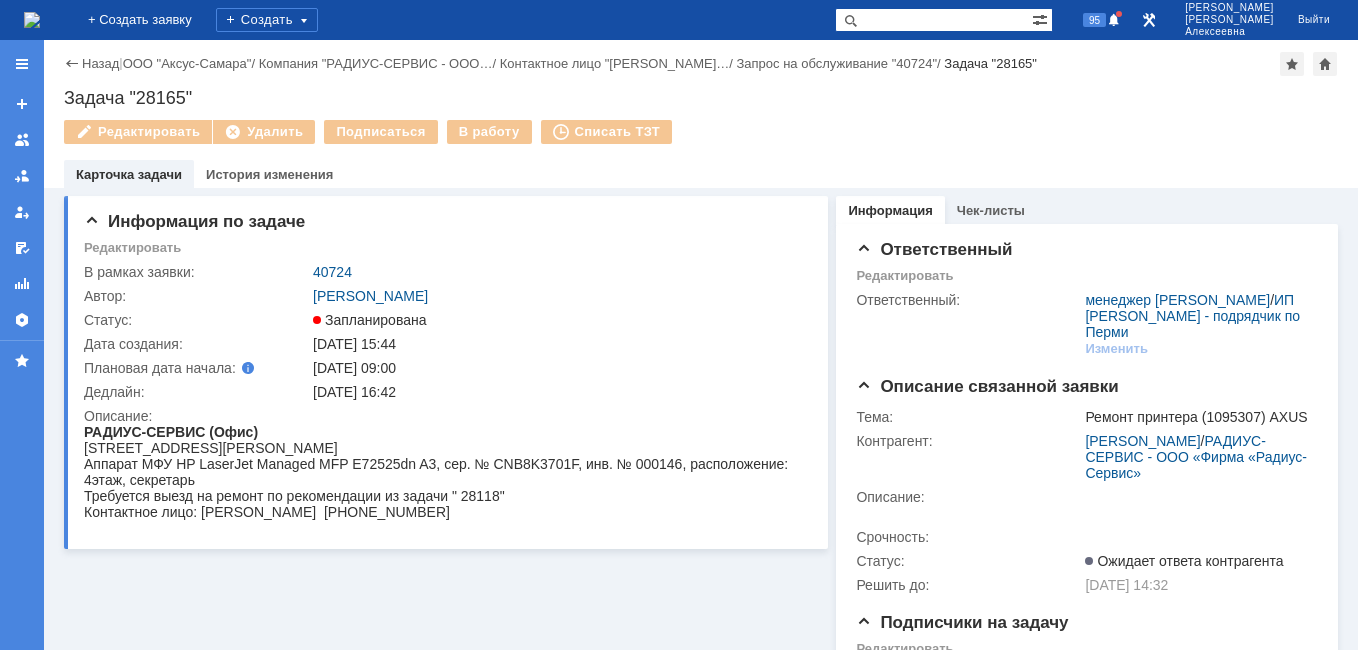 scroll, scrollTop: 0, scrollLeft: 0, axis: both 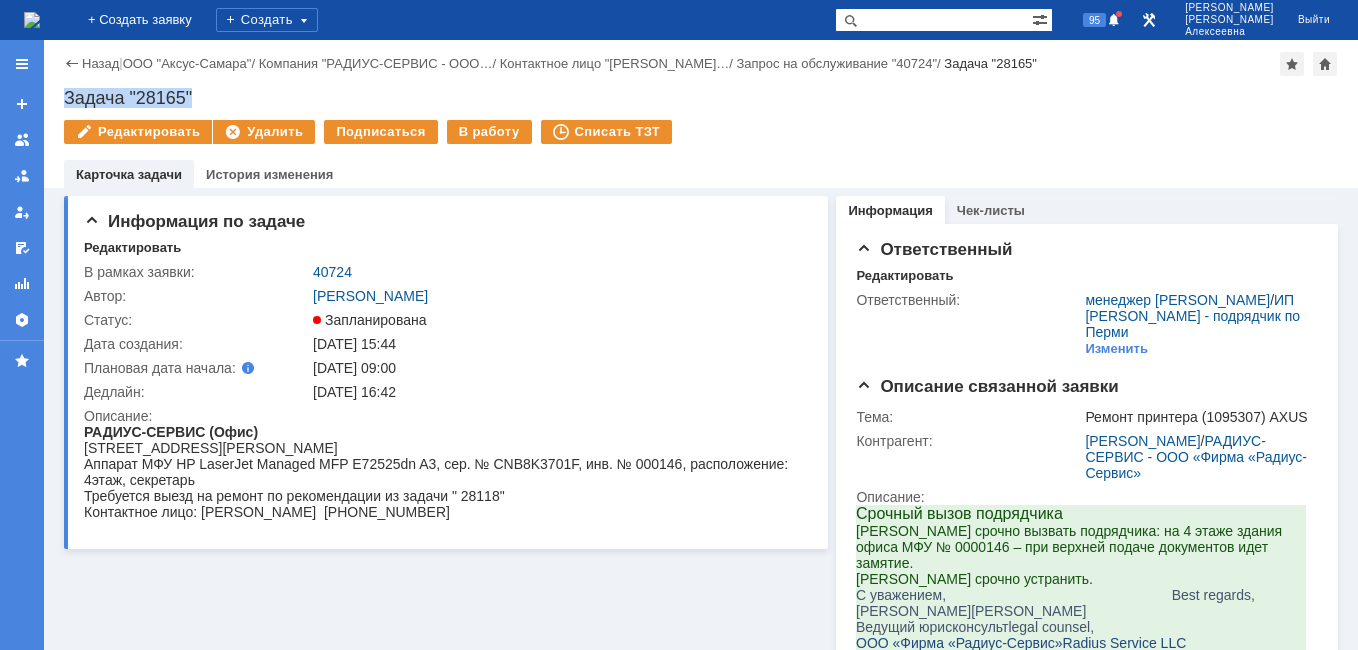 drag, startPoint x: 217, startPoint y: 97, endPoint x: 59, endPoint y: 97, distance: 158 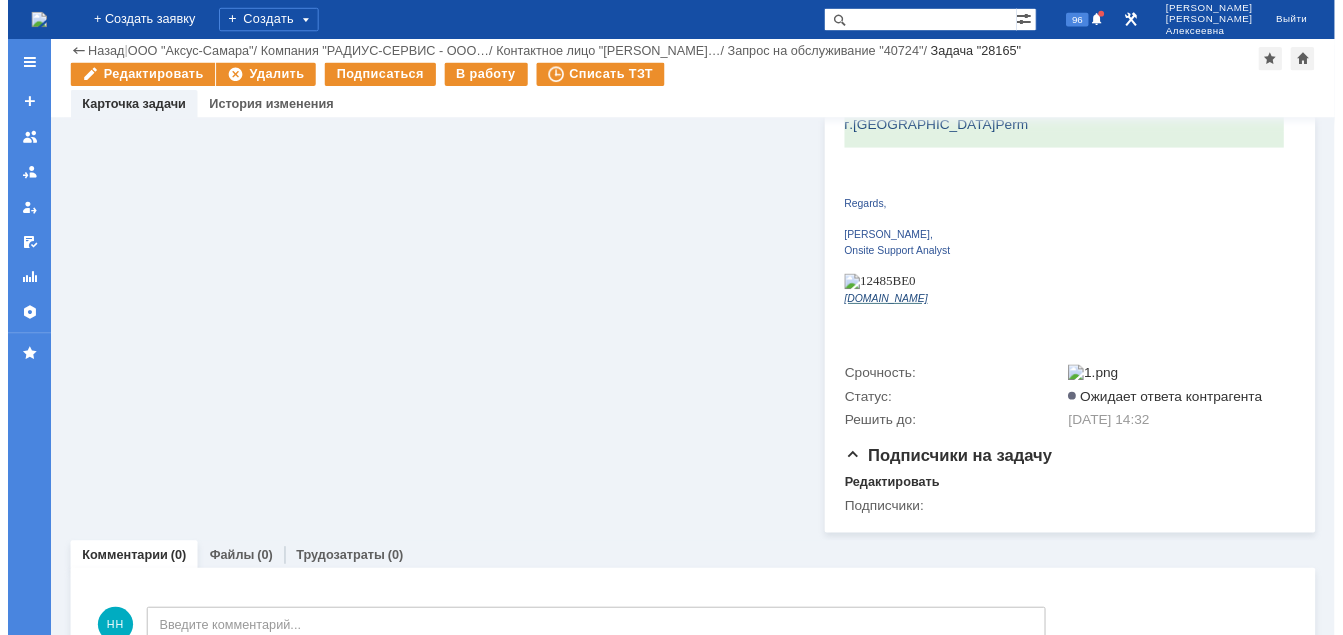 scroll, scrollTop: 518, scrollLeft: 0, axis: vertical 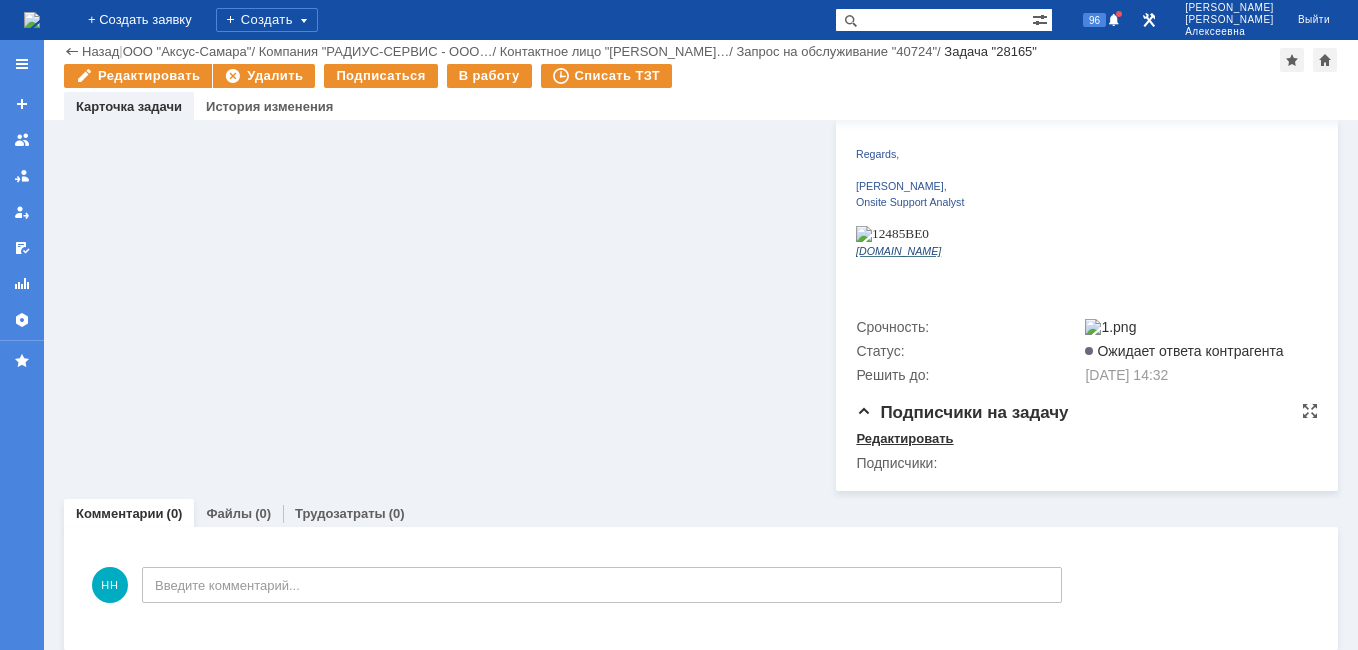 click on "Редактировать" at bounding box center [904, 439] 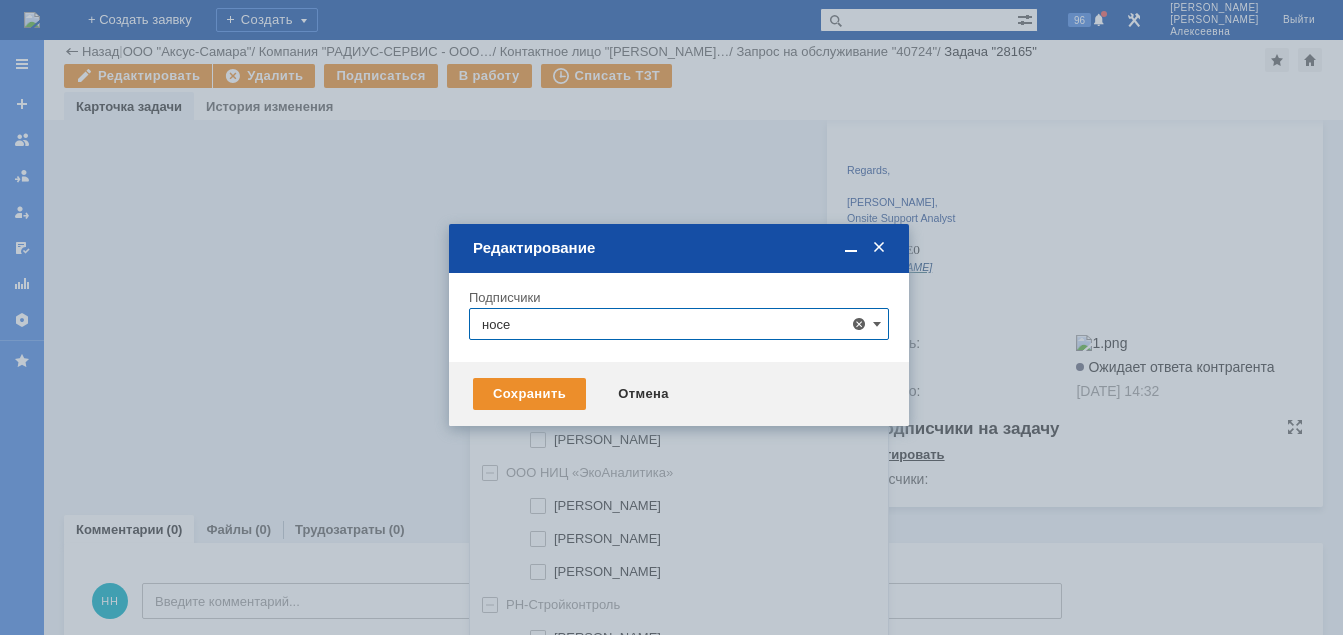 scroll, scrollTop: 41, scrollLeft: 0, axis: vertical 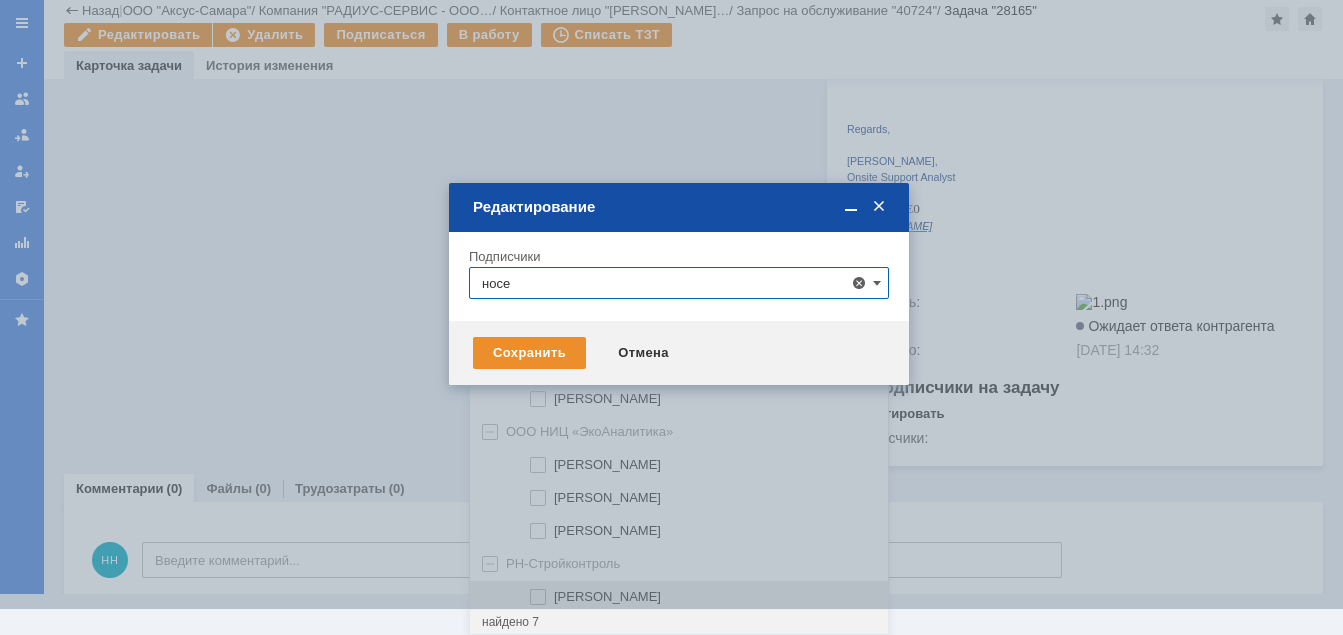 click on "Елена Носенкова" at bounding box center (607, 596) 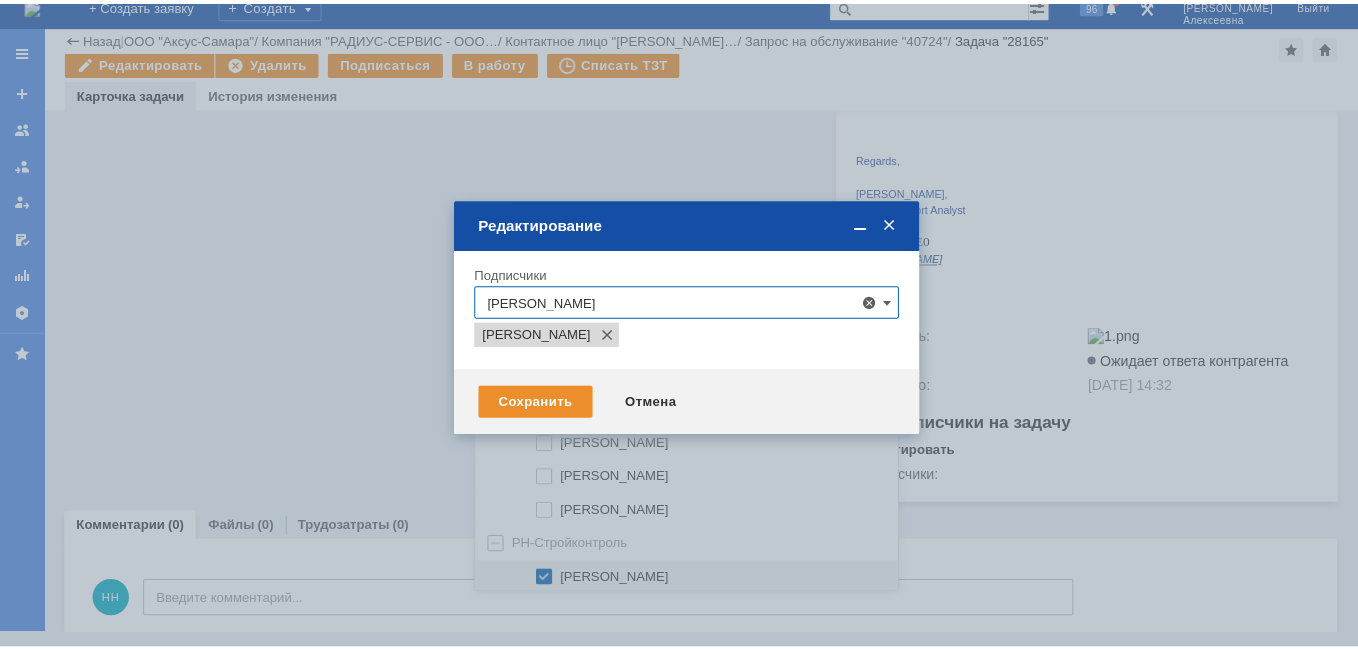 scroll, scrollTop: 0, scrollLeft: 0, axis: both 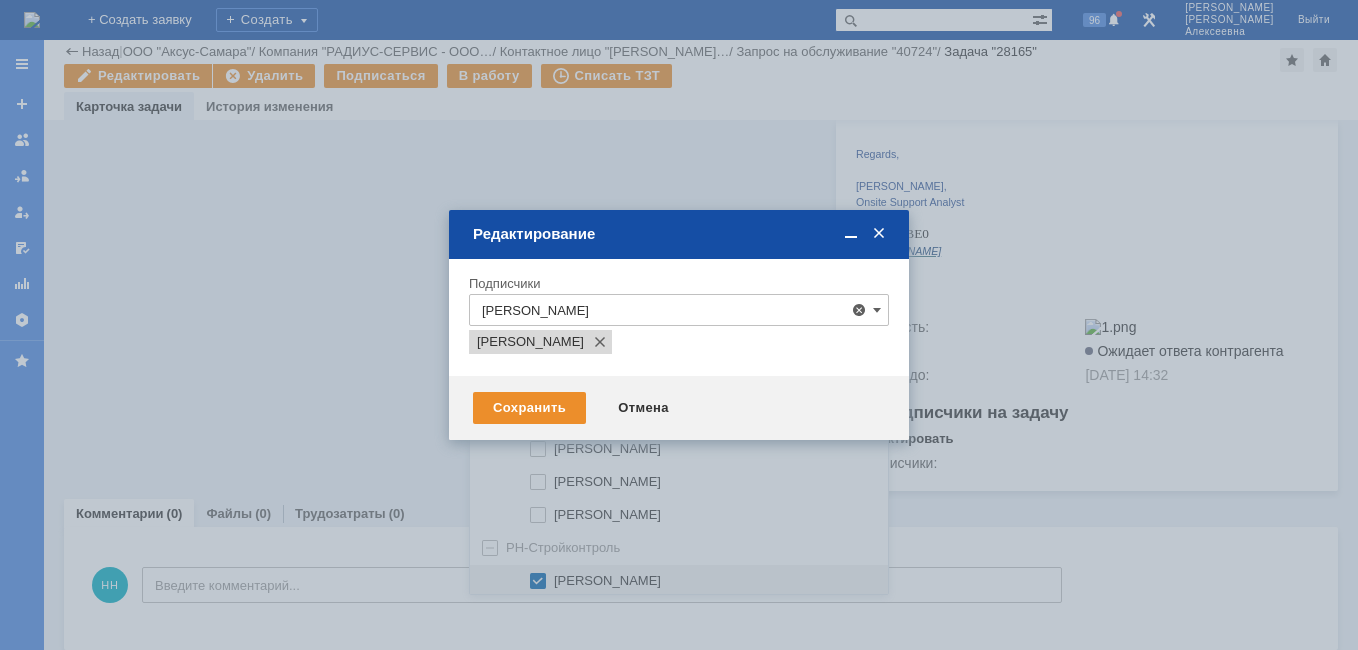 click at bounding box center [554, 578] 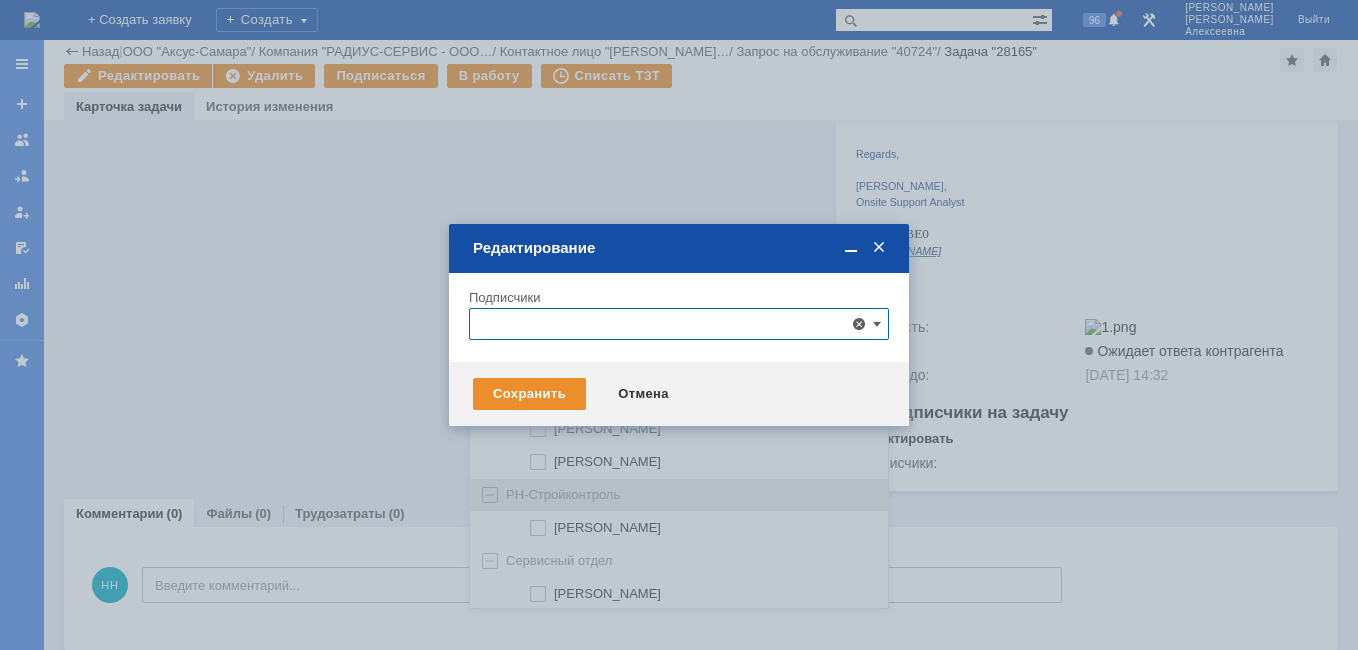 scroll, scrollTop: 111, scrollLeft: 0, axis: vertical 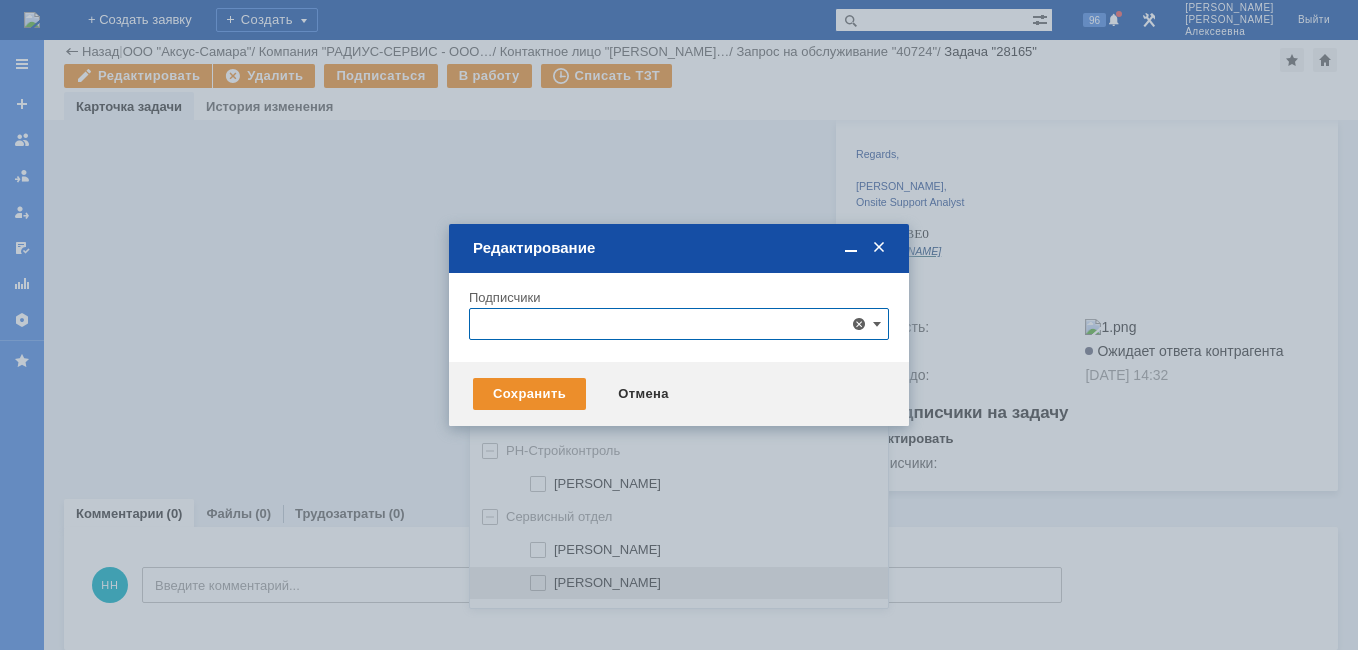 click on "Носенкова Елена Игорьевна" at bounding box center [607, 582] 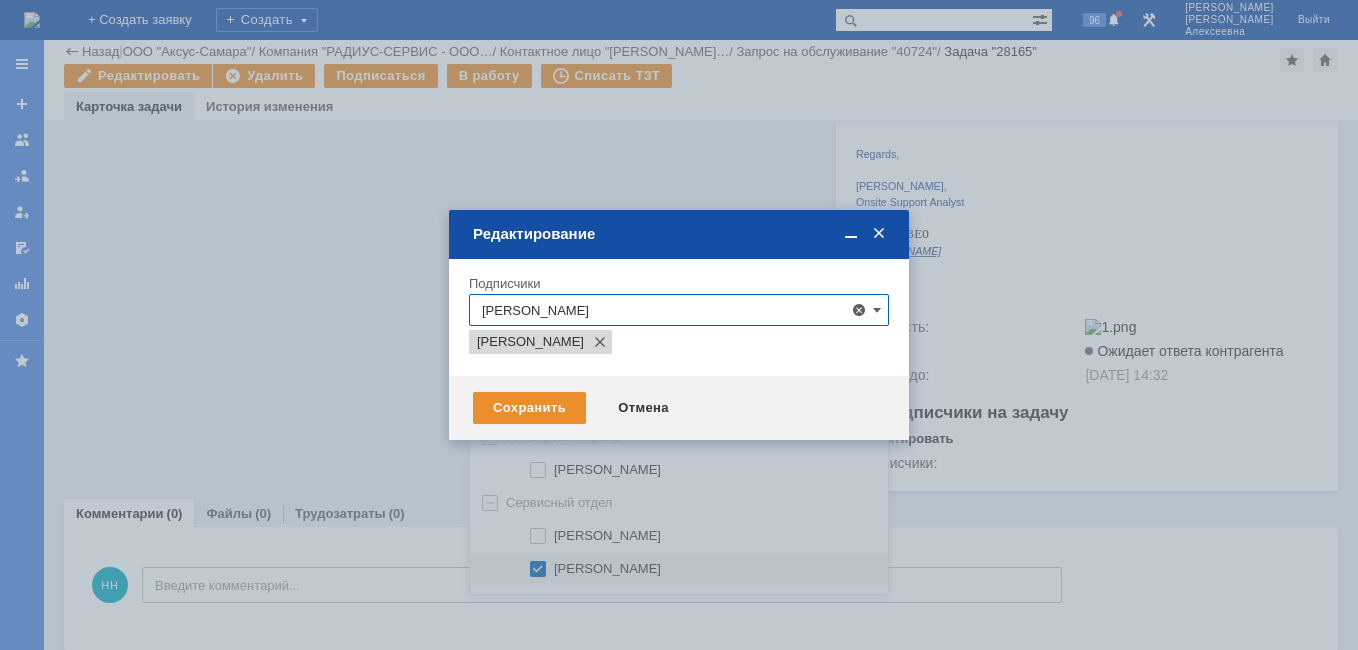 click at bounding box center (679, 325) 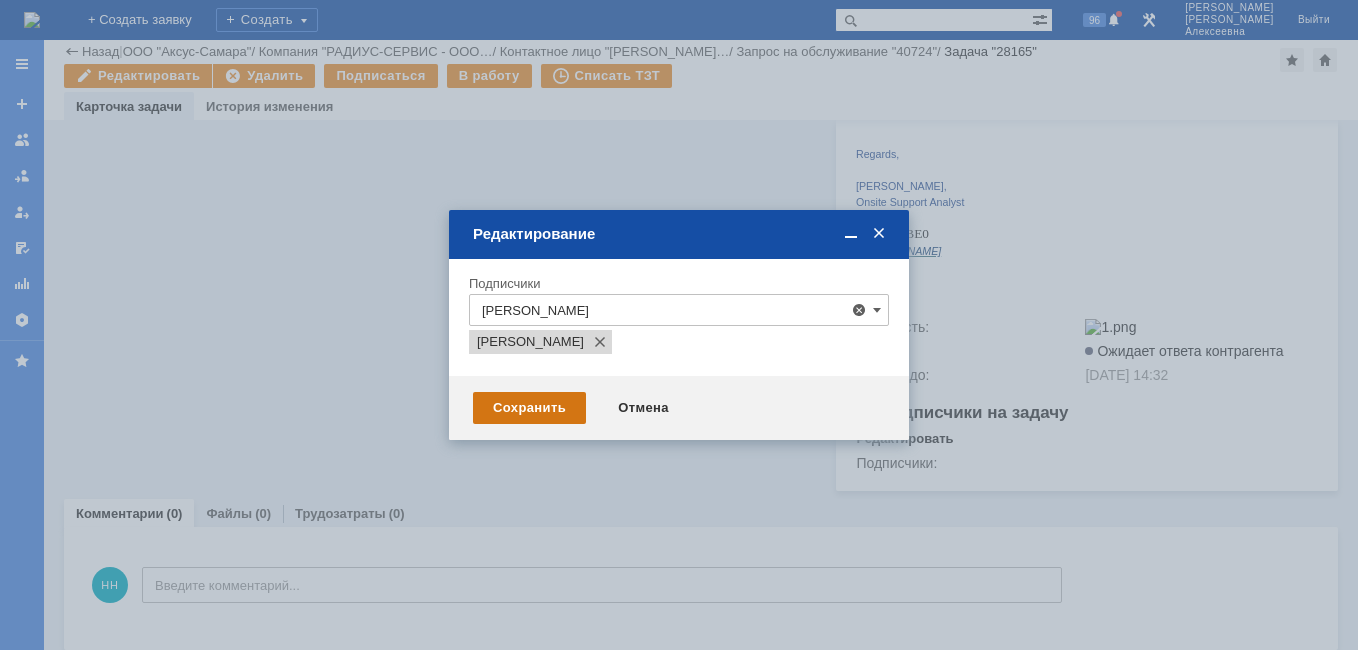 click on "Сохранить" at bounding box center [529, 408] 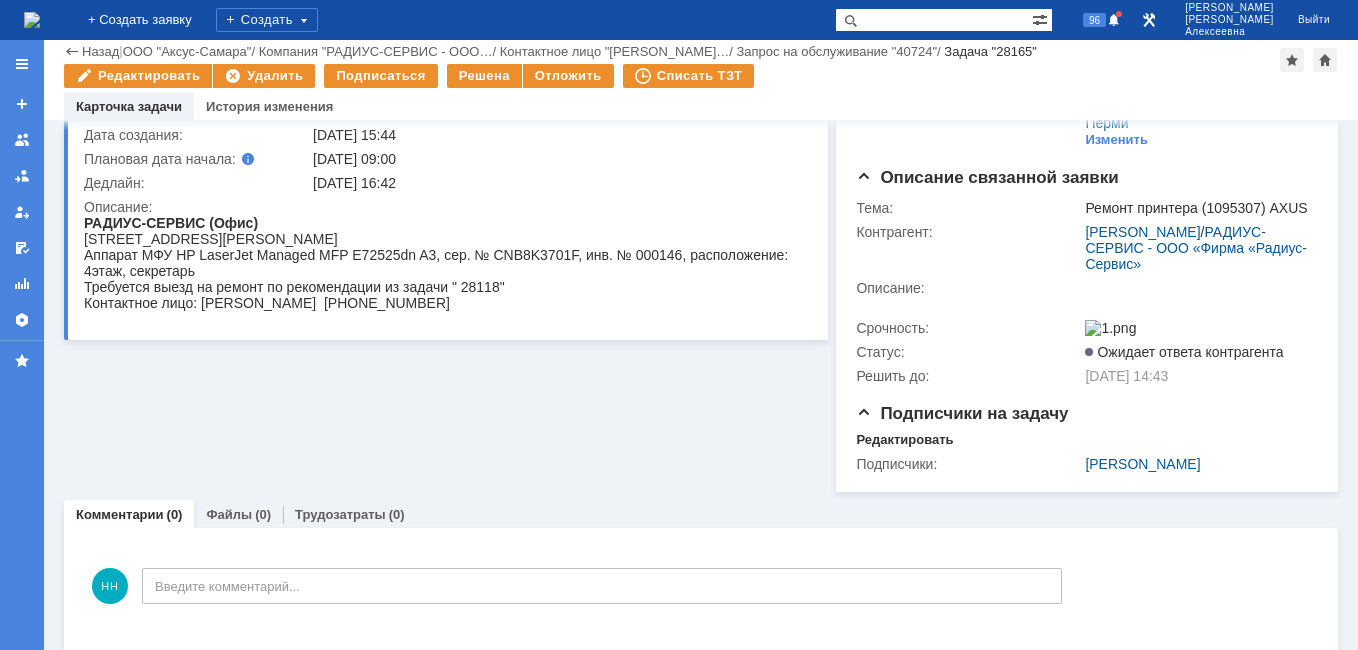 scroll, scrollTop: 0, scrollLeft: 0, axis: both 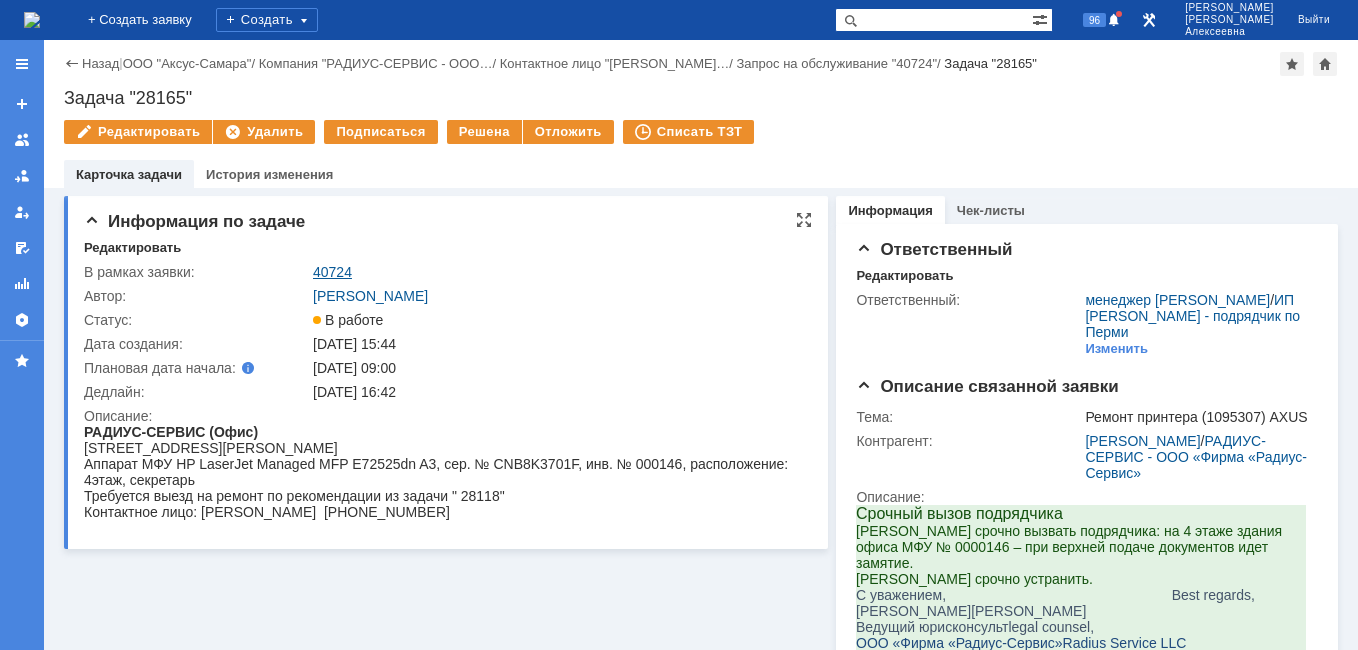 click on "40724" at bounding box center [332, 272] 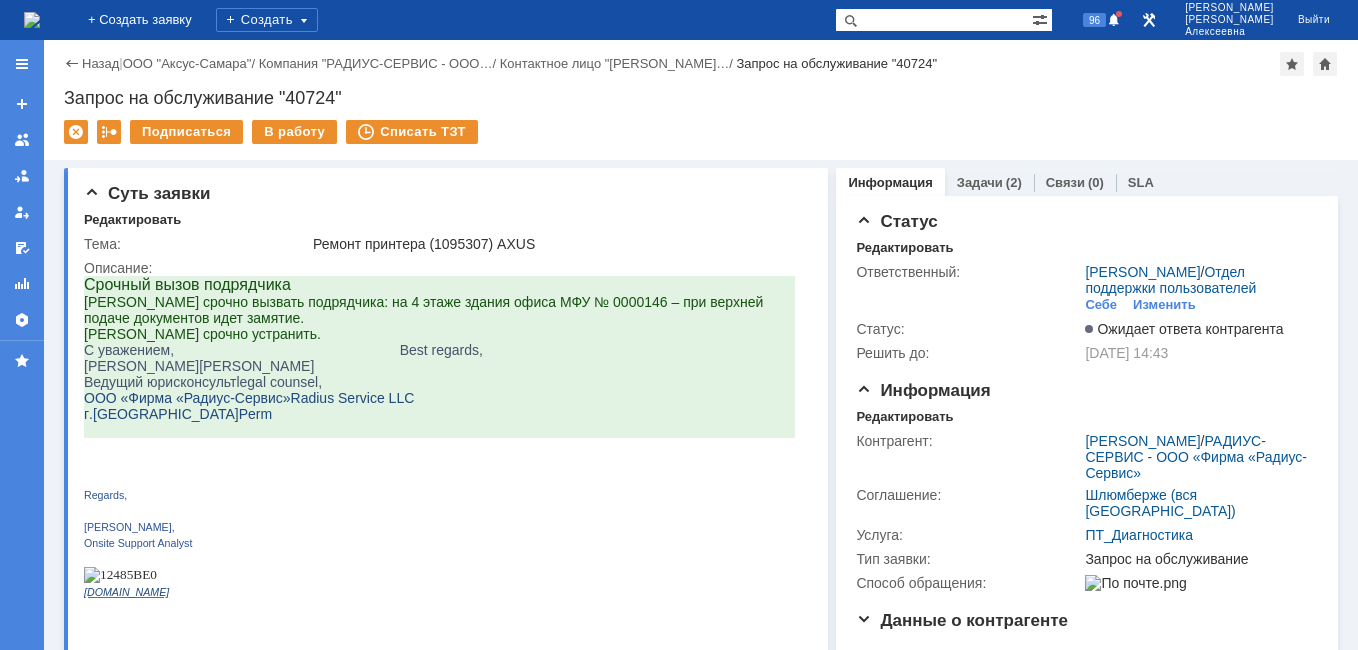 scroll, scrollTop: 0, scrollLeft: 0, axis: both 